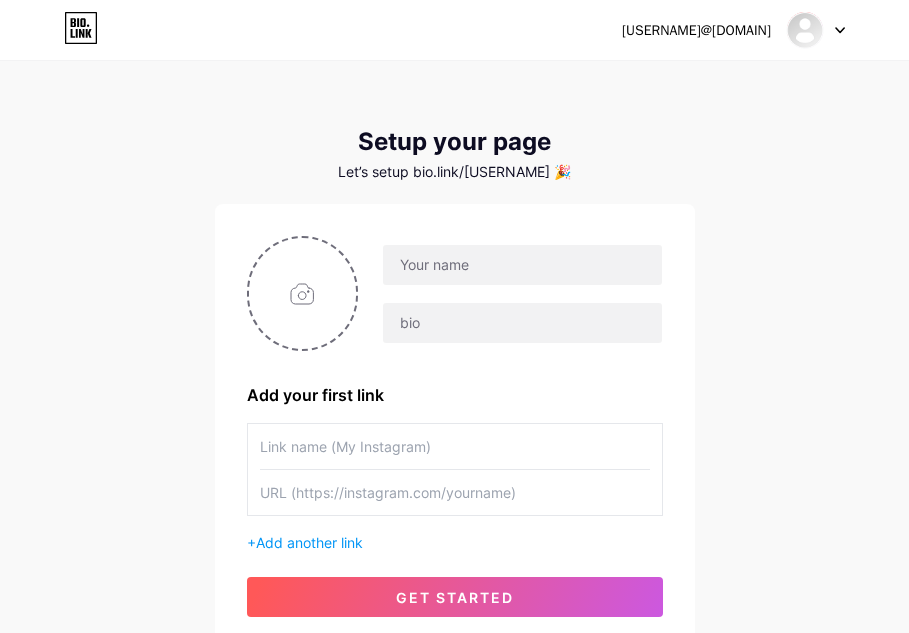 scroll, scrollTop: 0, scrollLeft: 0, axis: both 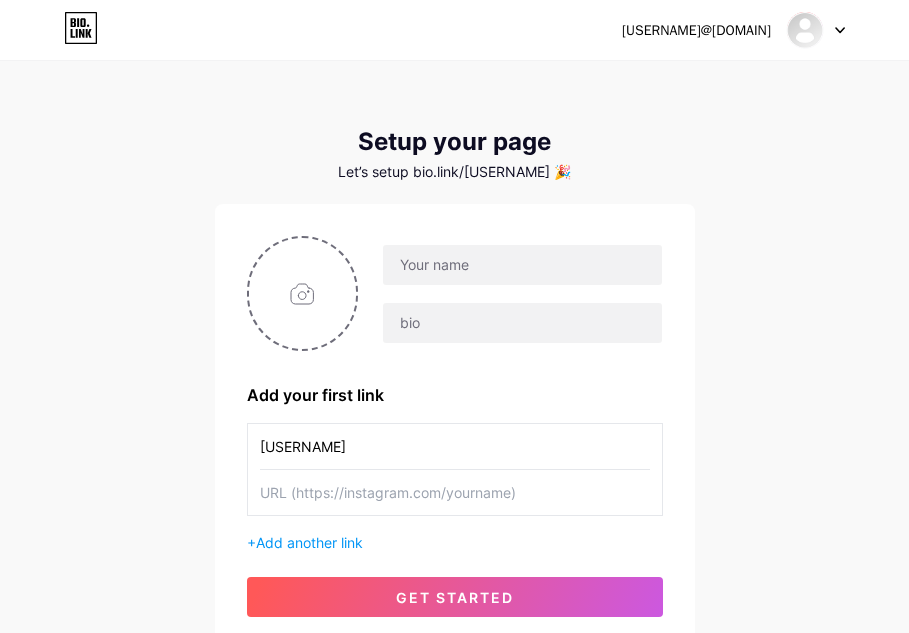 type on "[USERNAME]" 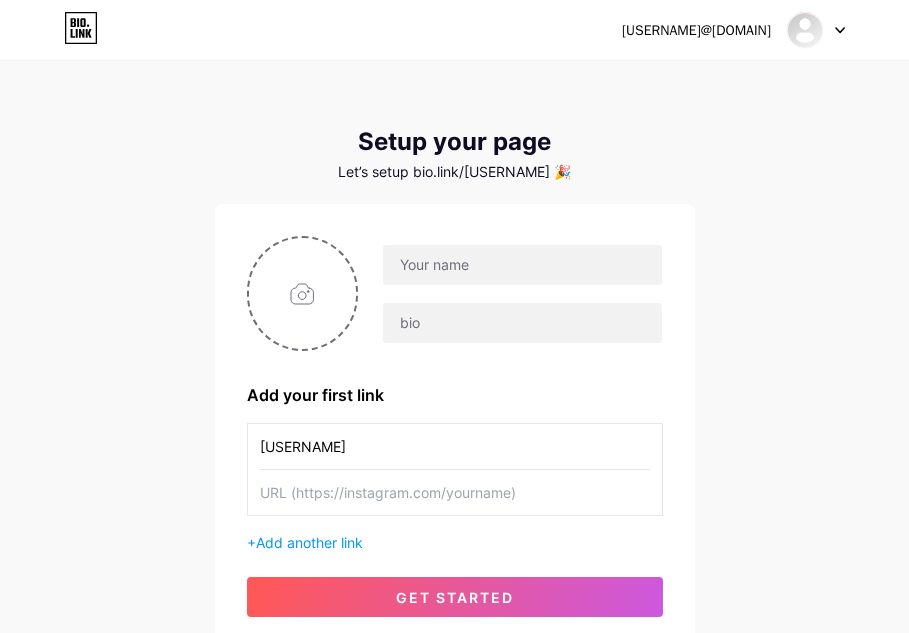 click at bounding box center [455, 492] 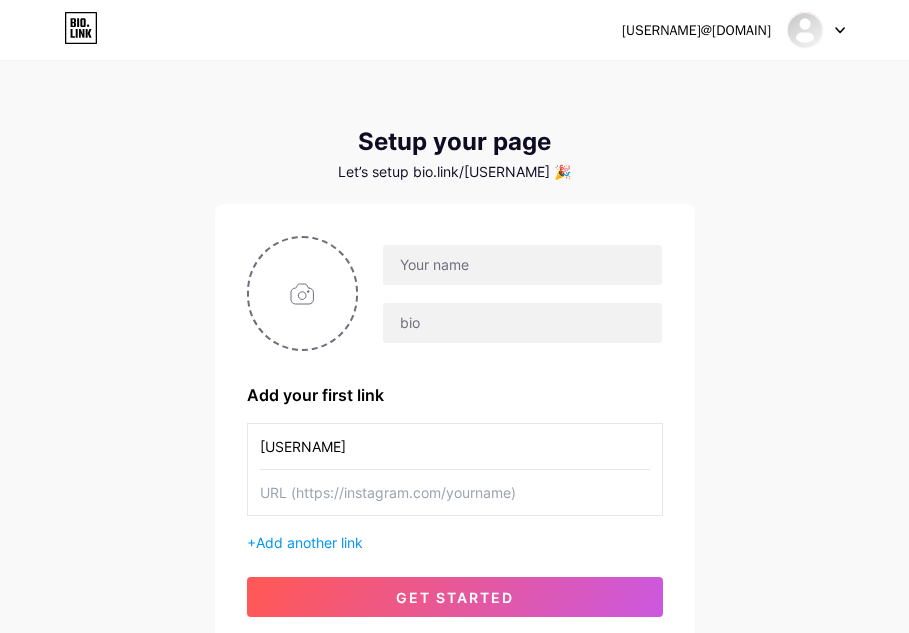 paste on "https://www.instagram.com/[USERNAME]/" 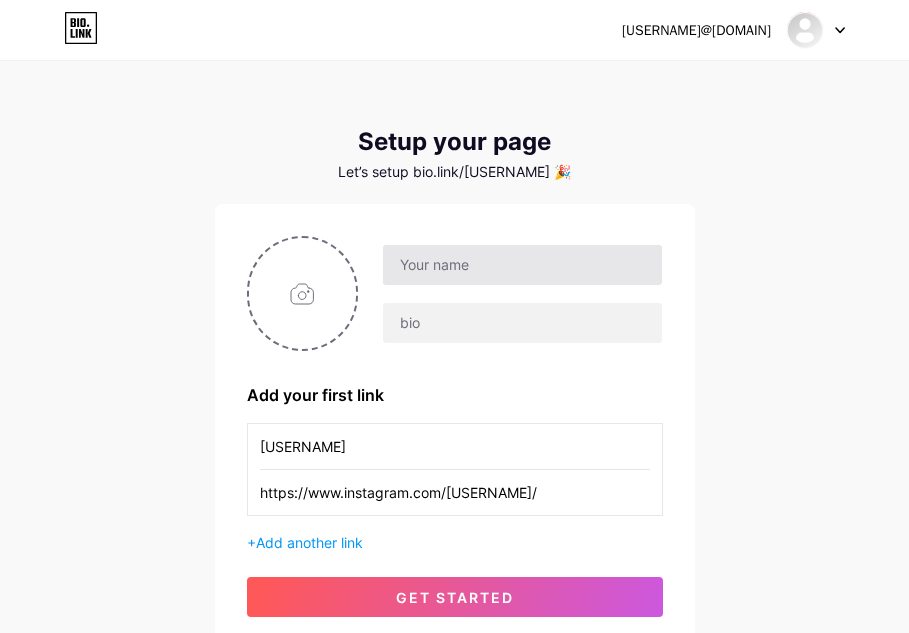 type on "https://www.instagram.com/[USERNAME]/" 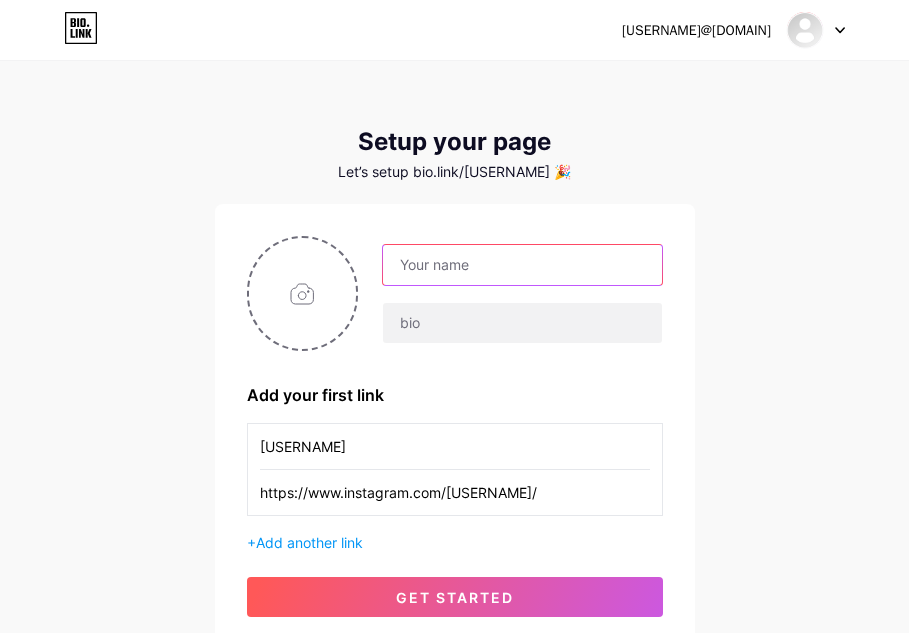click at bounding box center (522, 265) 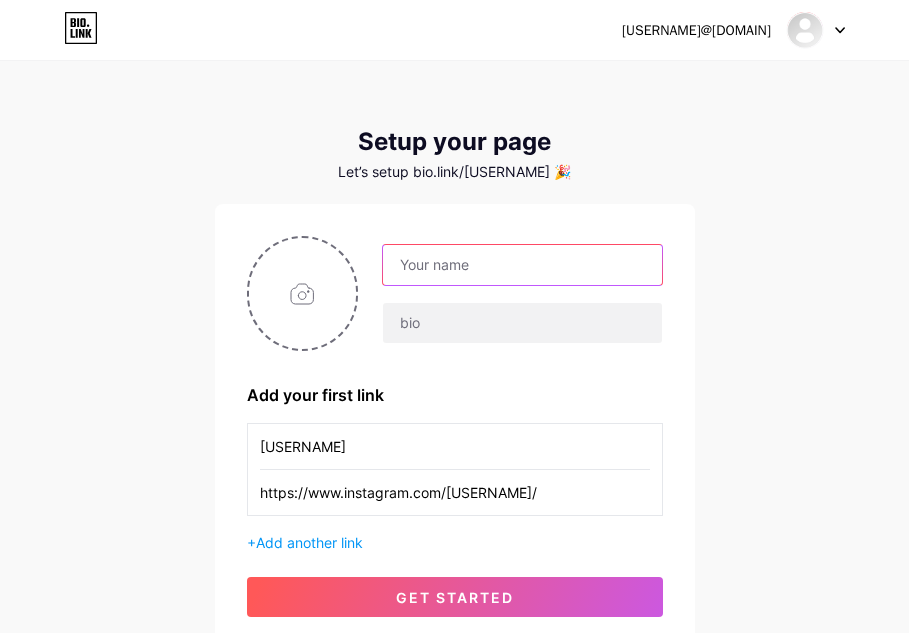 type on "[USERNAME]" 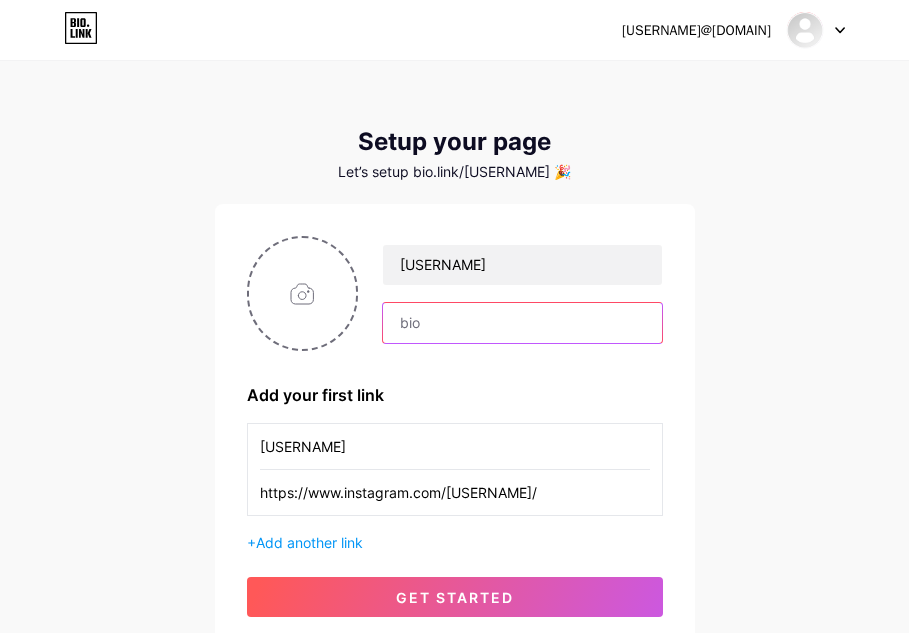 click at bounding box center [522, 323] 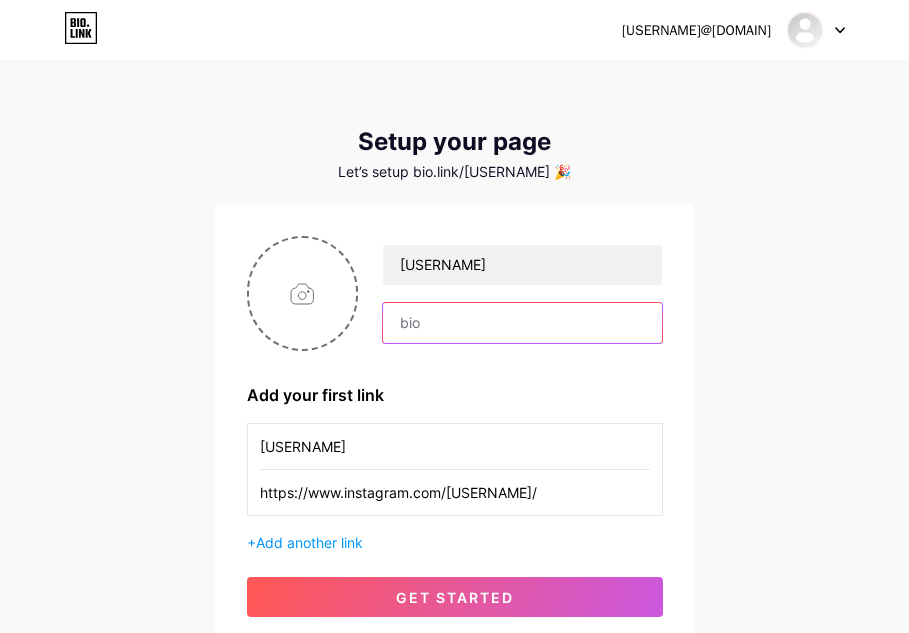 type on "Live Streaming dan Berita Bola Terupdate" 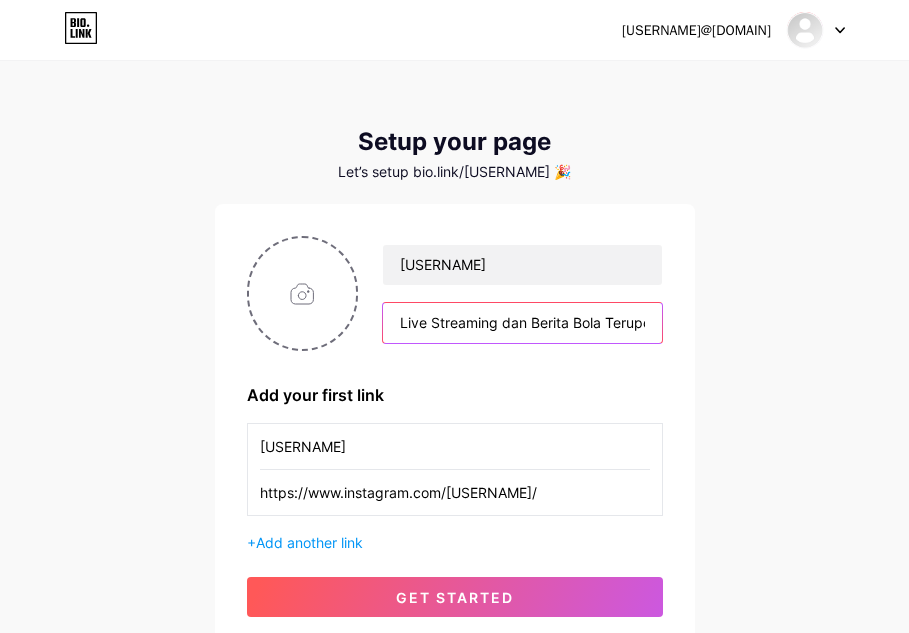 scroll, scrollTop: 160, scrollLeft: 0, axis: vertical 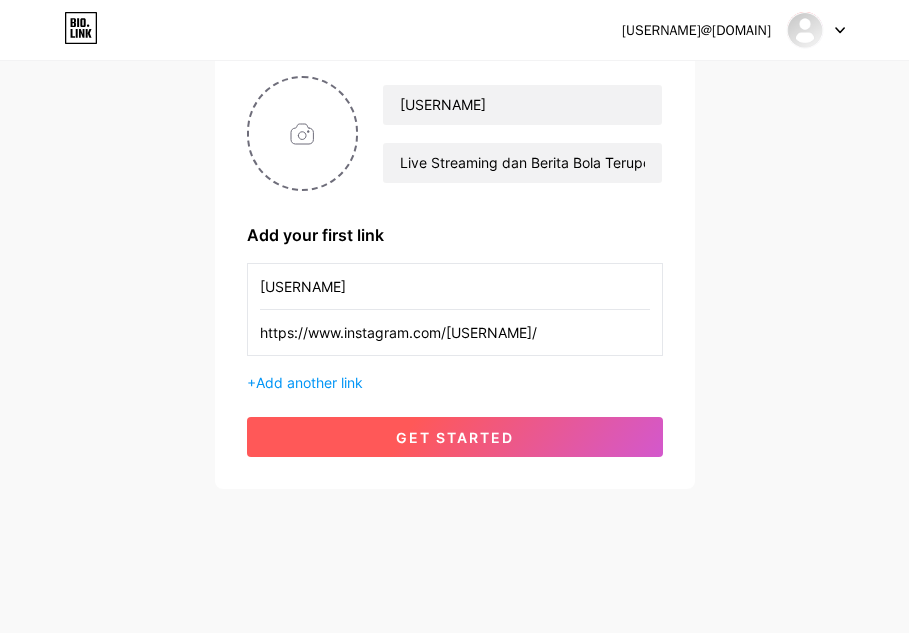 click on "get started" at bounding box center (455, 437) 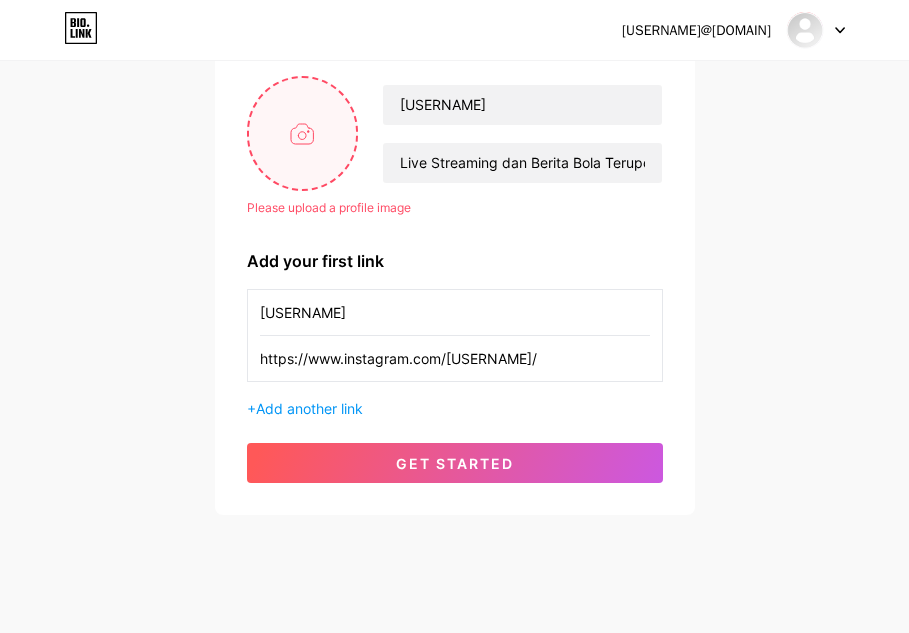 click at bounding box center [303, 133] 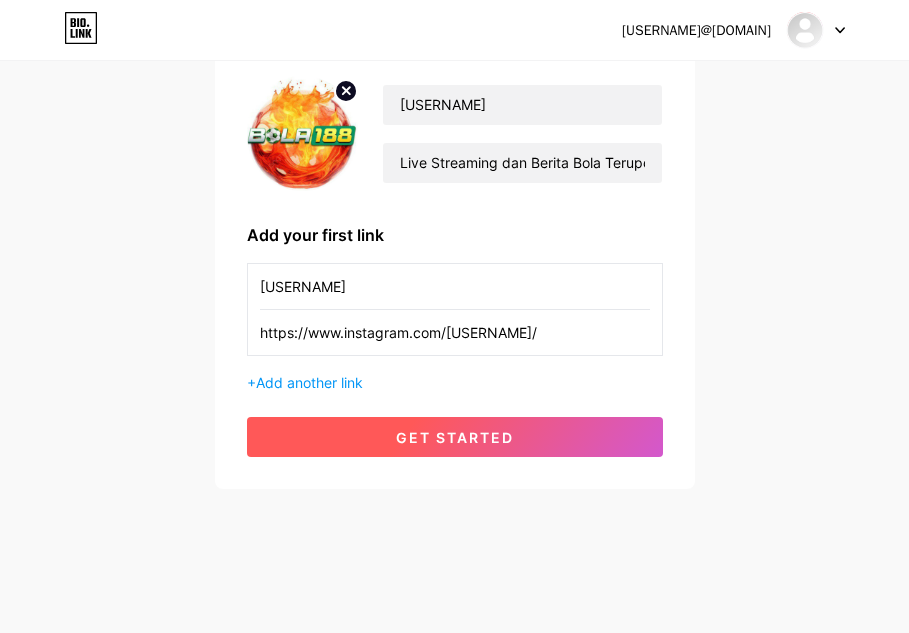 click on "get started" at bounding box center [455, 437] 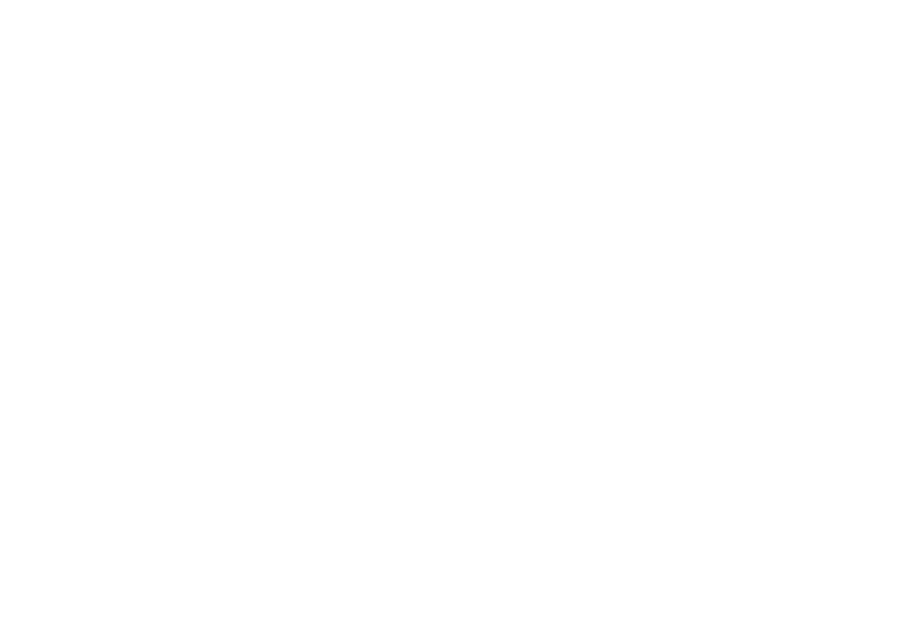 scroll, scrollTop: 0, scrollLeft: 0, axis: both 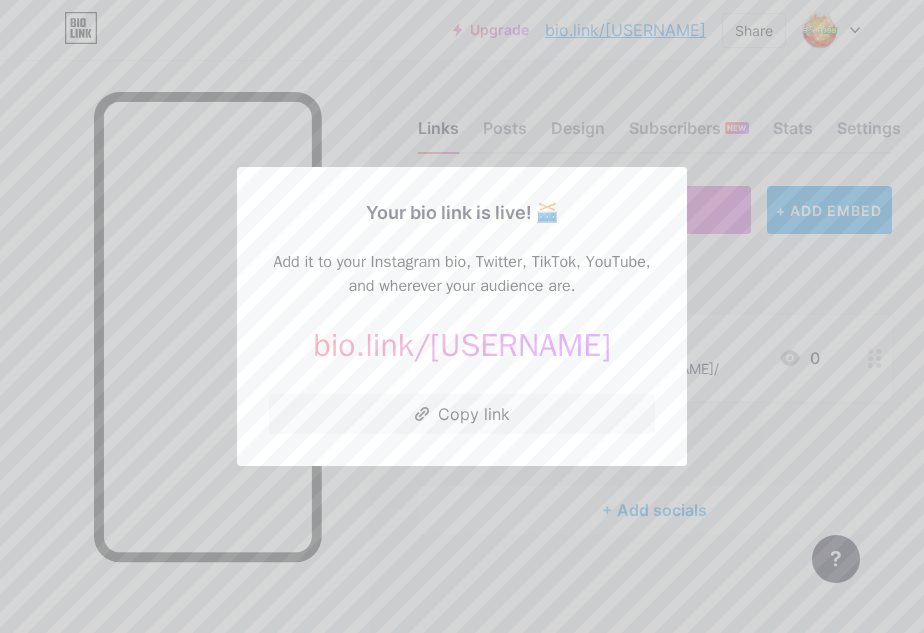 click on "[USERNAME]" at bounding box center [520, 345] 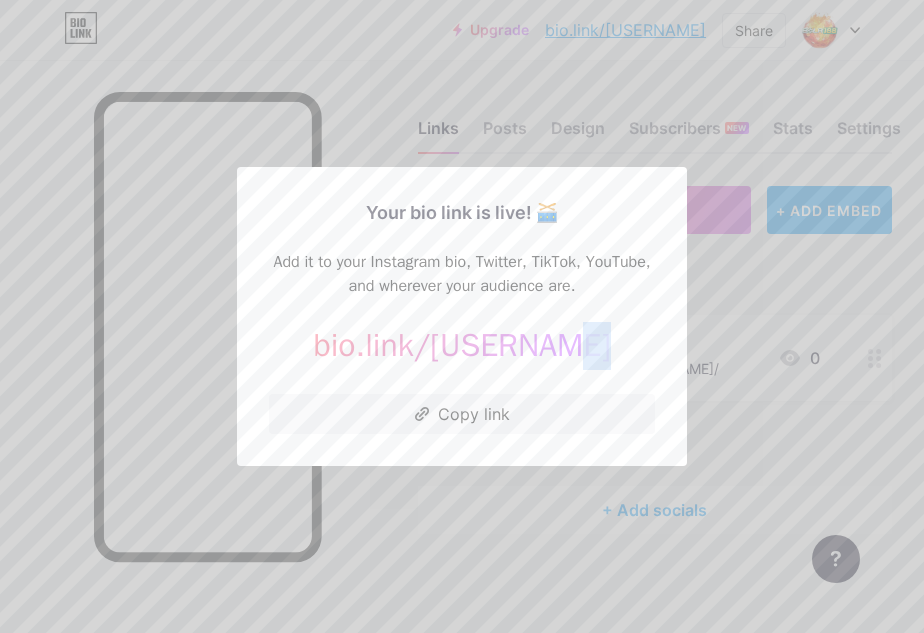 click on "[USERNAME]" at bounding box center [520, 345] 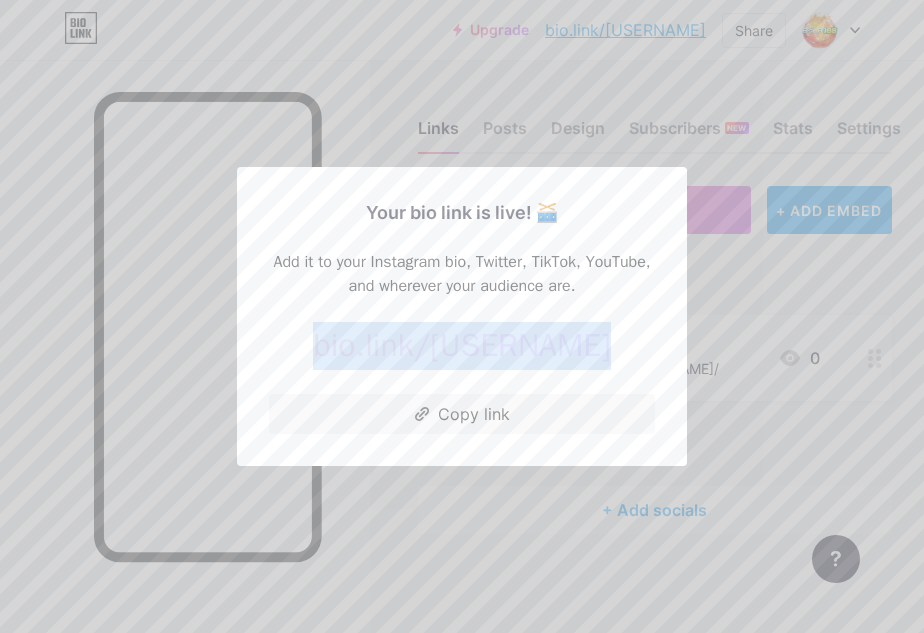 click on "[USERNAME]" at bounding box center (520, 345) 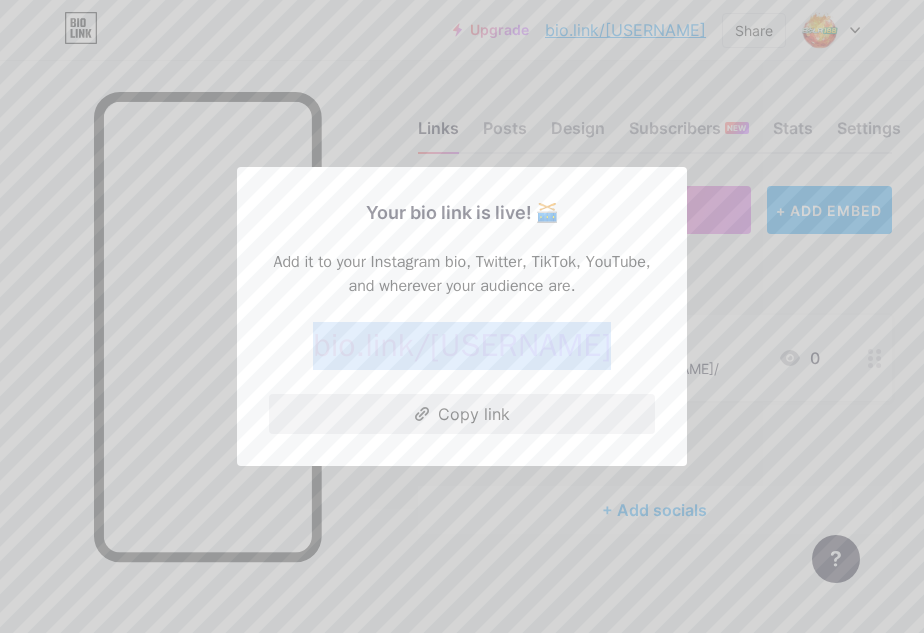 click on "Copy link" at bounding box center (462, 414) 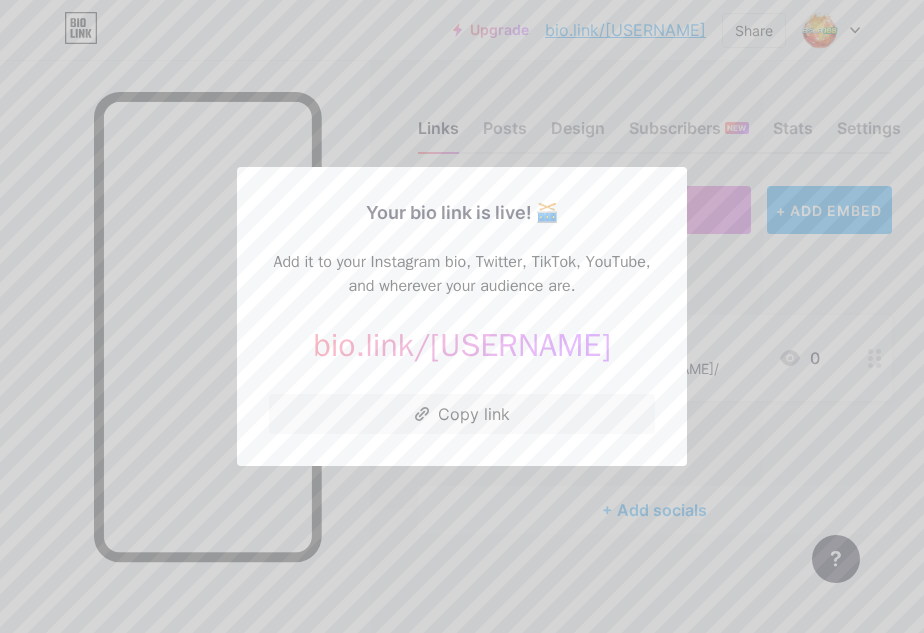click at bounding box center [462, 316] 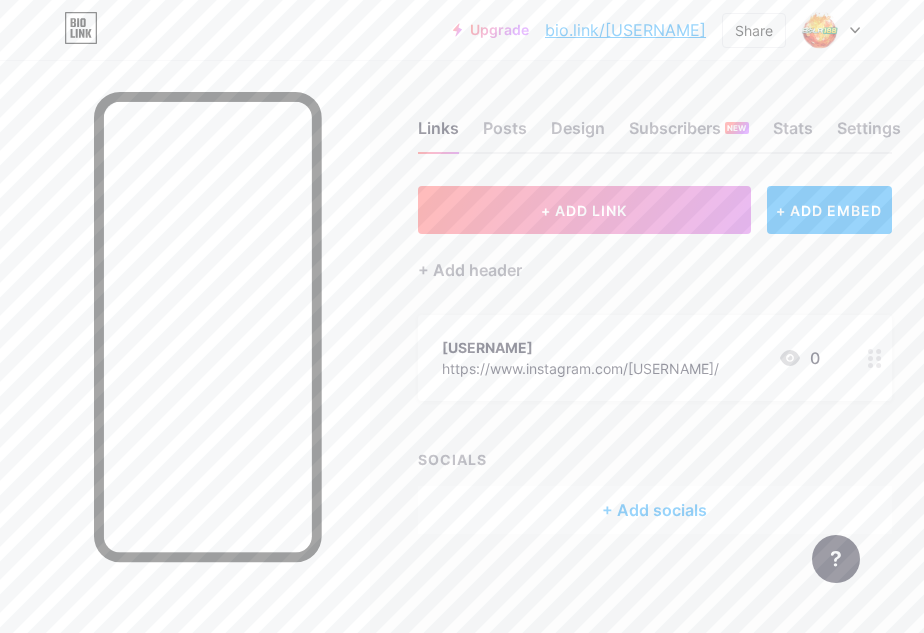 click on "bio.link/[USERNAME]" at bounding box center [625, 30] 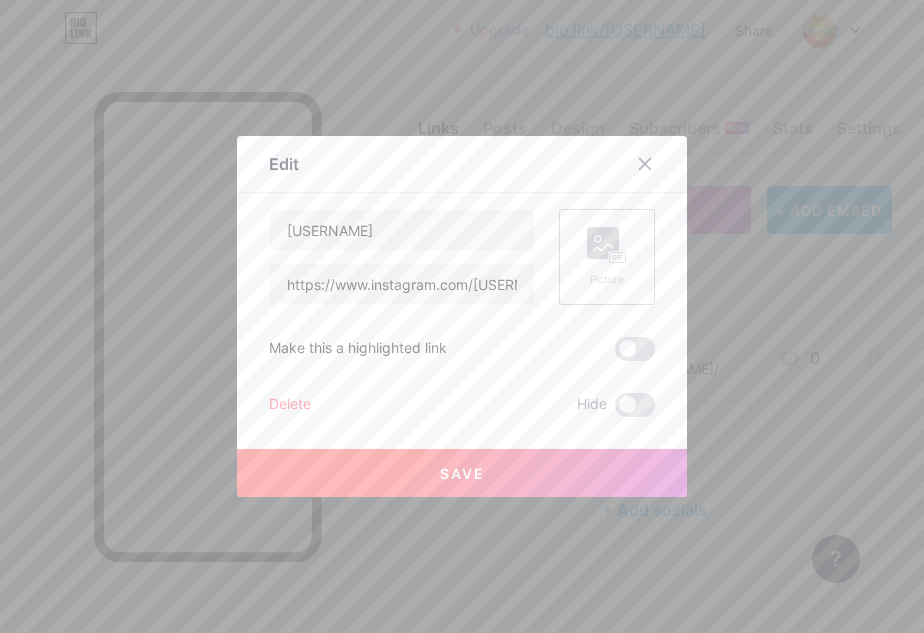 click on "Picture" at bounding box center (607, 257) 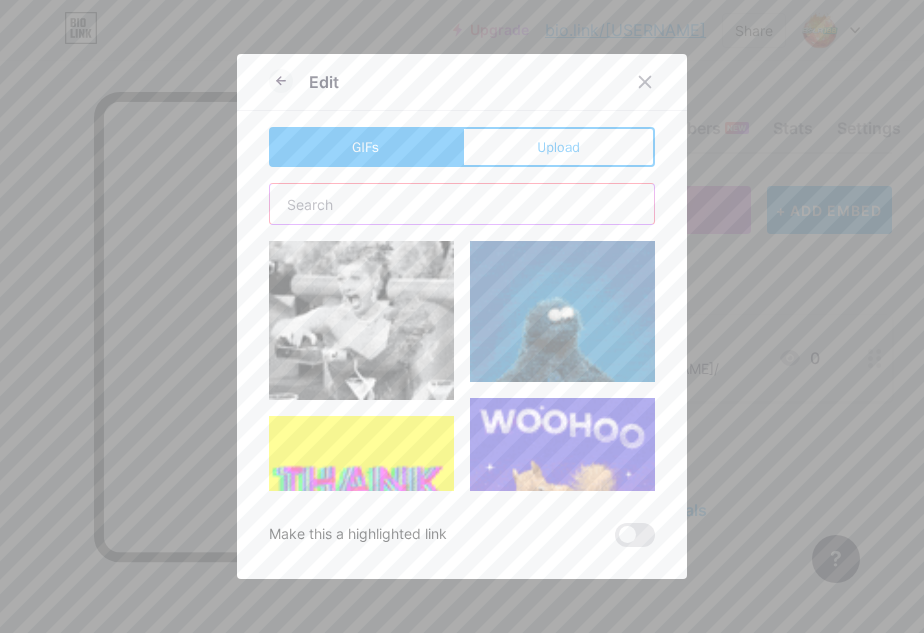 click at bounding box center [462, 204] 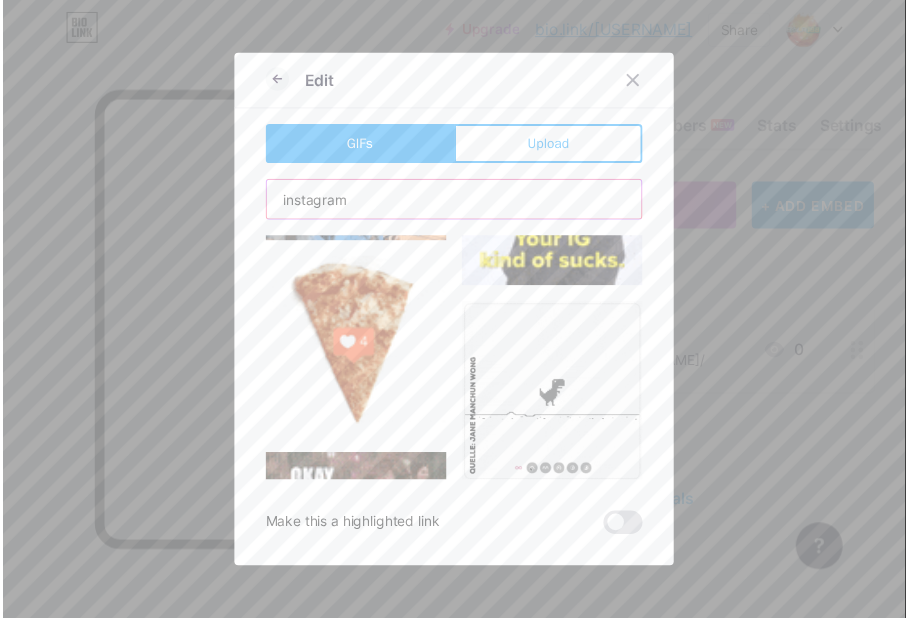 scroll, scrollTop: 3762, scrollLeft: 0, axis: vertical 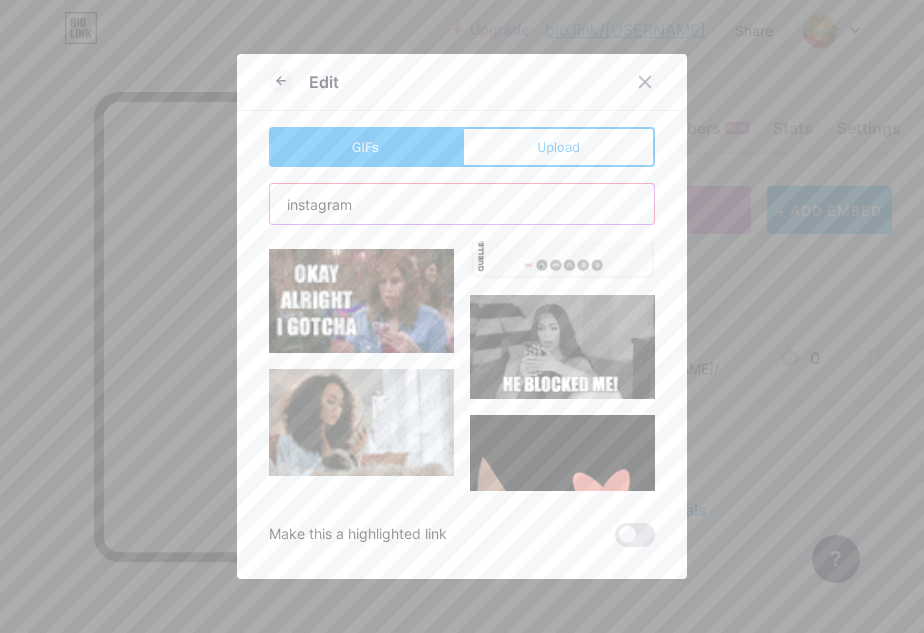 click on "instagram" at bounding box center (462, 204) 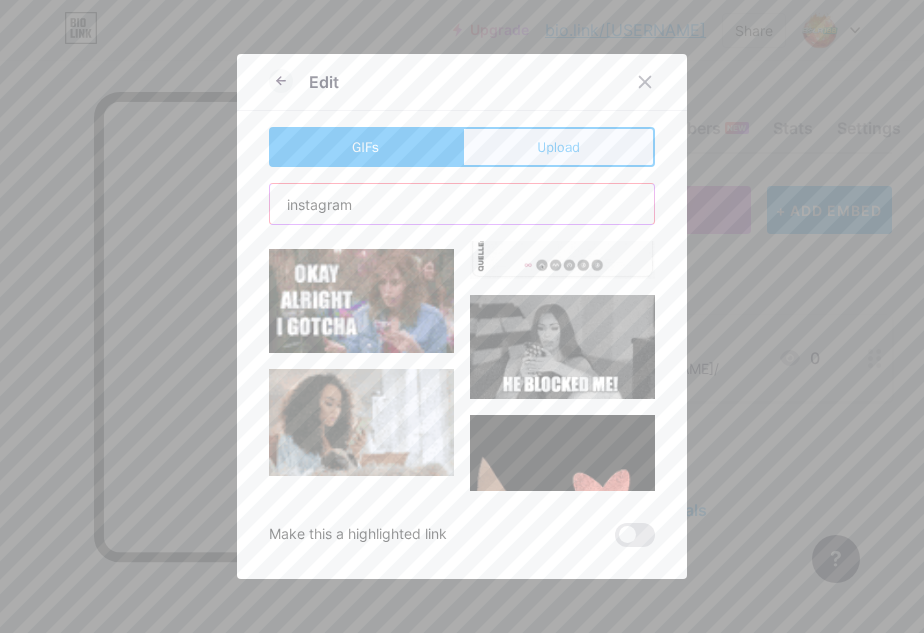 type on "instagram" 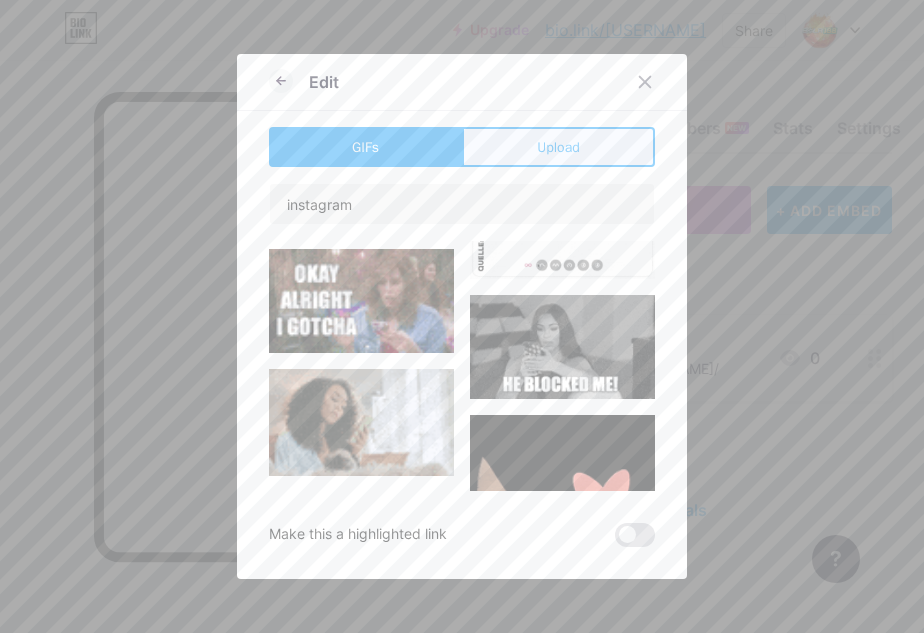 click on "Upload" at bounding box center [558, 147] 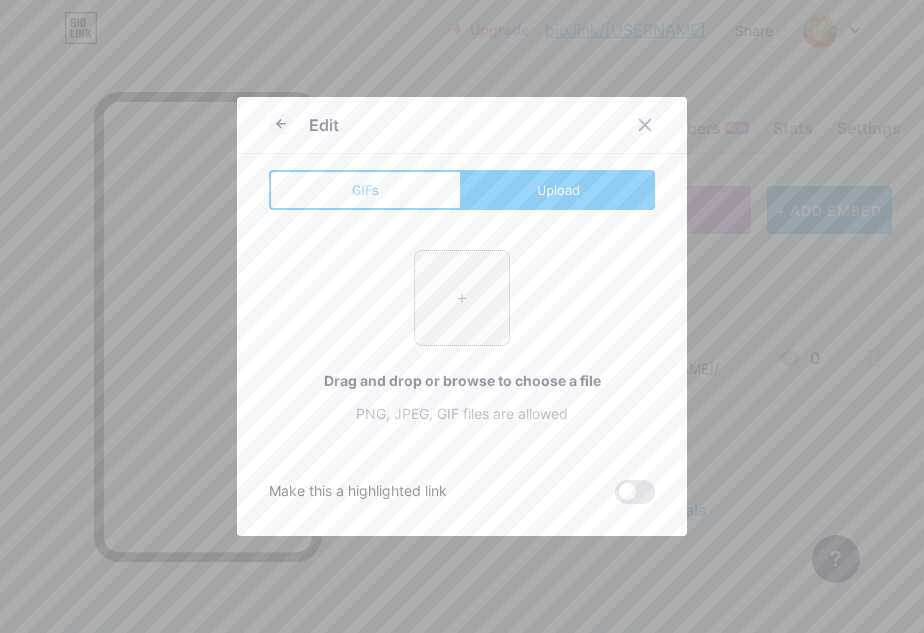 click at bounding box center (462, 298) 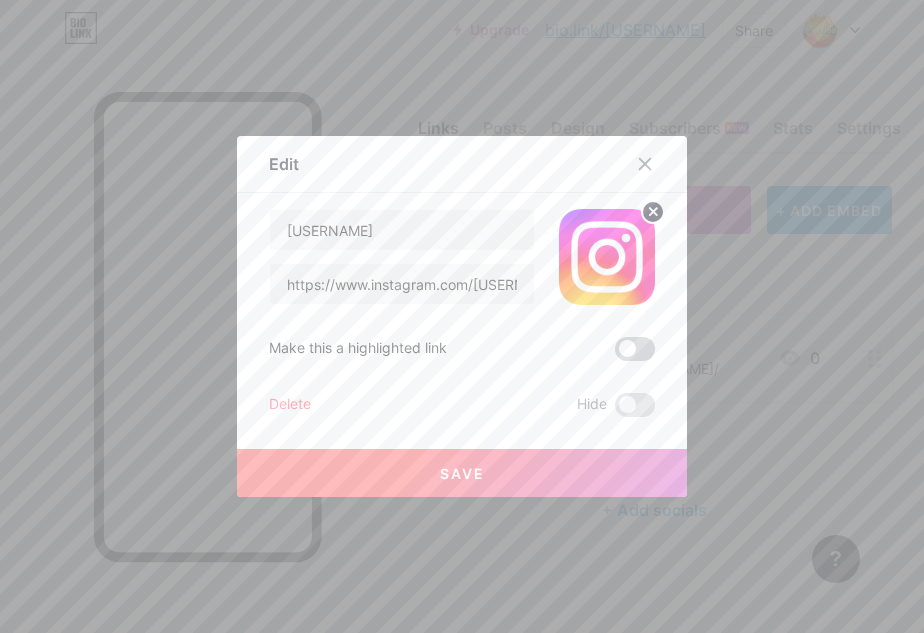 click at bounding box center [635, 349] 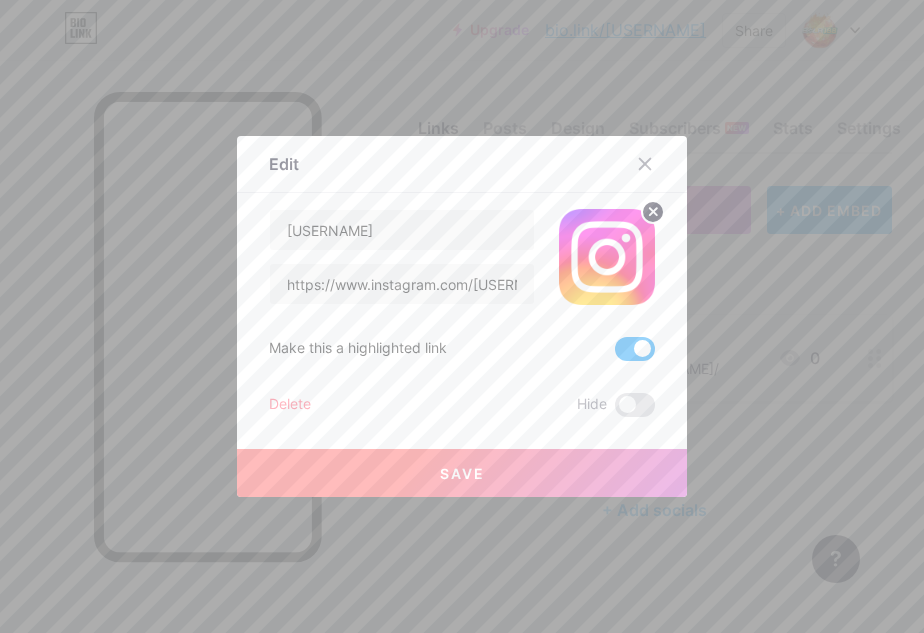 click on "Save" at bounding box center (462, 473) 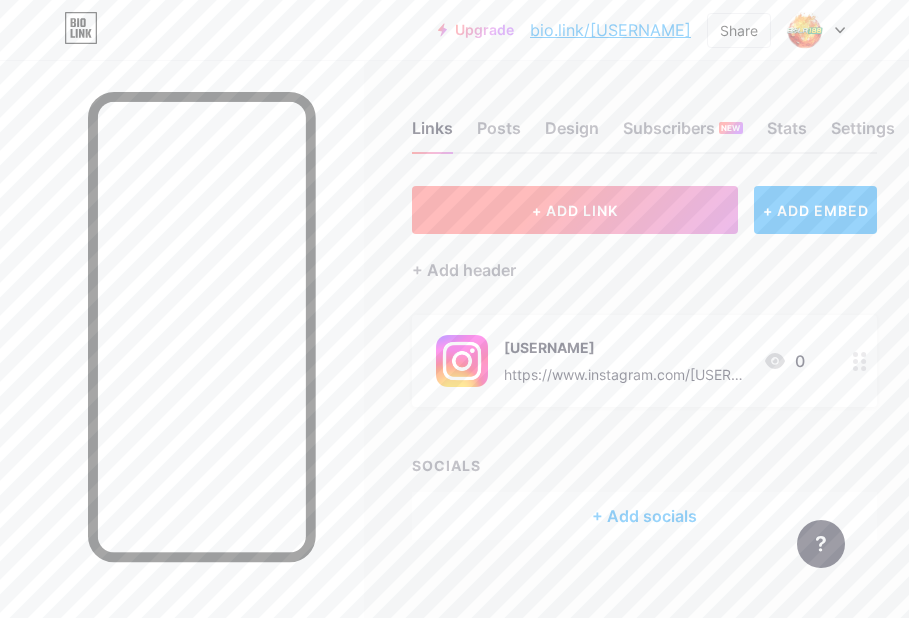 click on "+ ADD LINK" at bounding box center (575, 210) 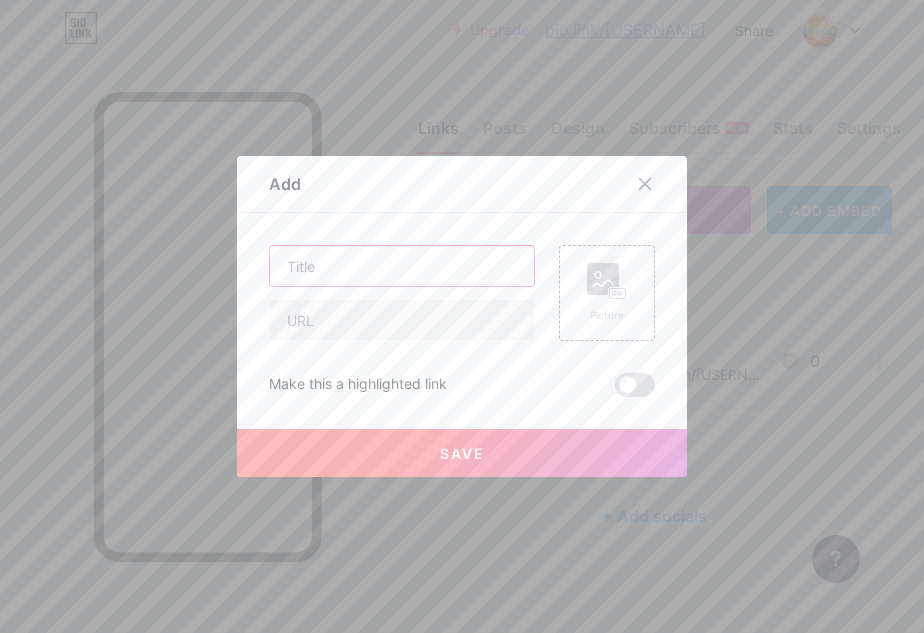 click at bounding box center [402, 266] 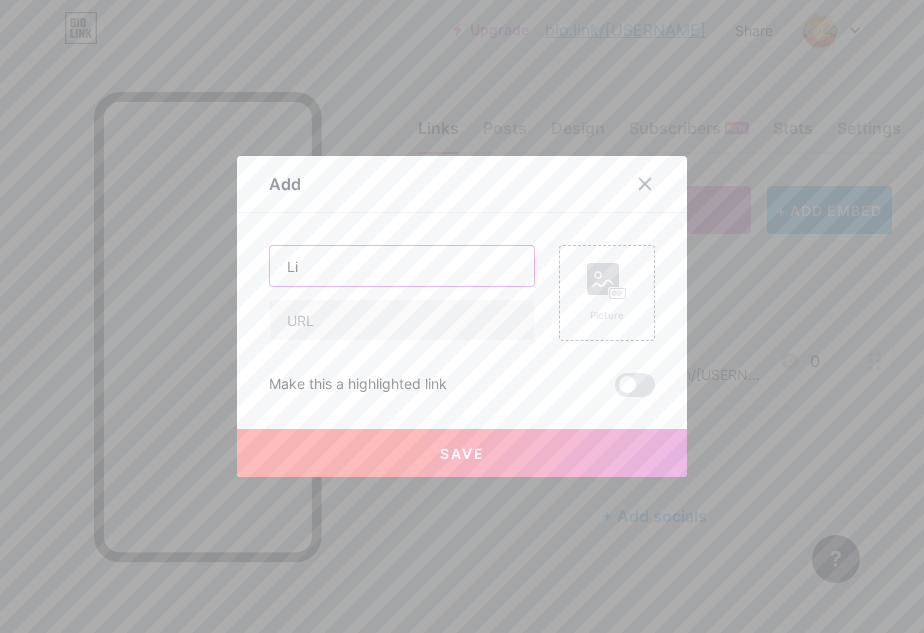 type on "L" 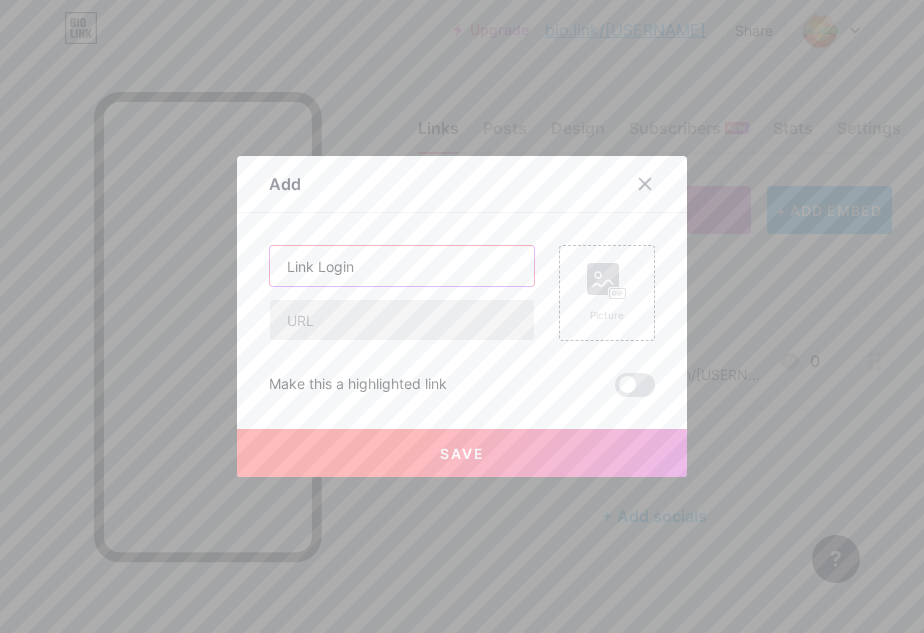 type on "Link Login" 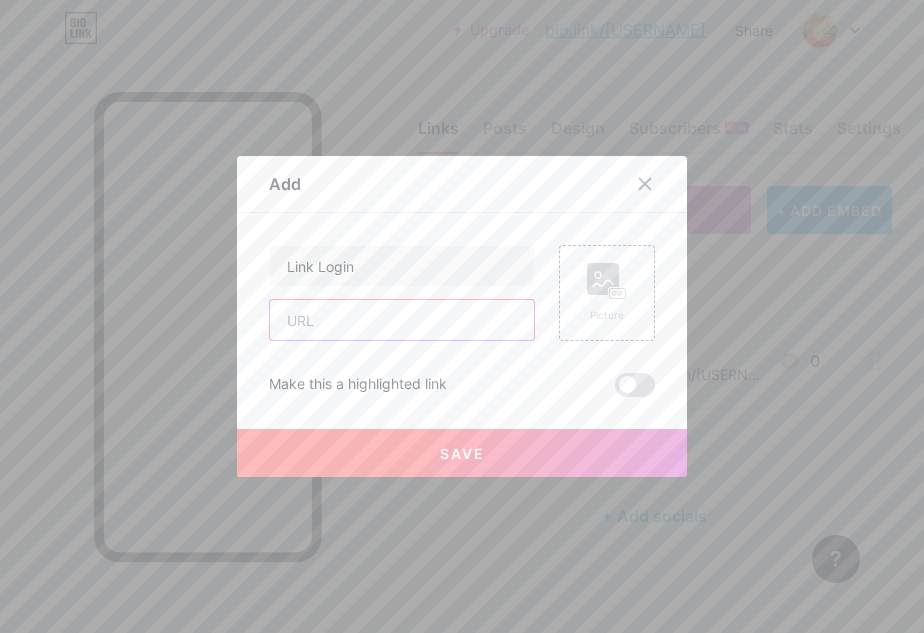 click at bounding box center [402, 320] 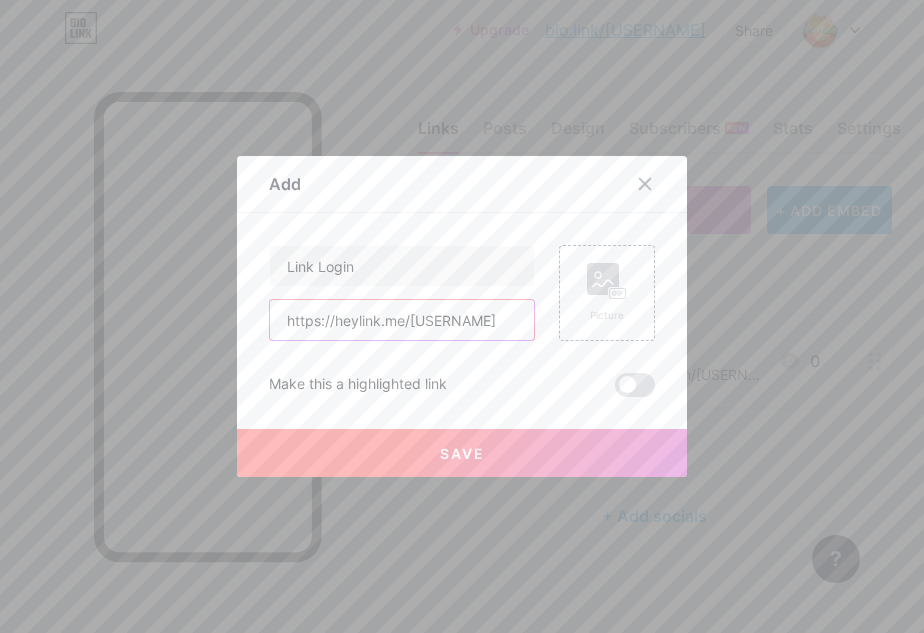 type on "https://heylink.me/[USERNAME]" 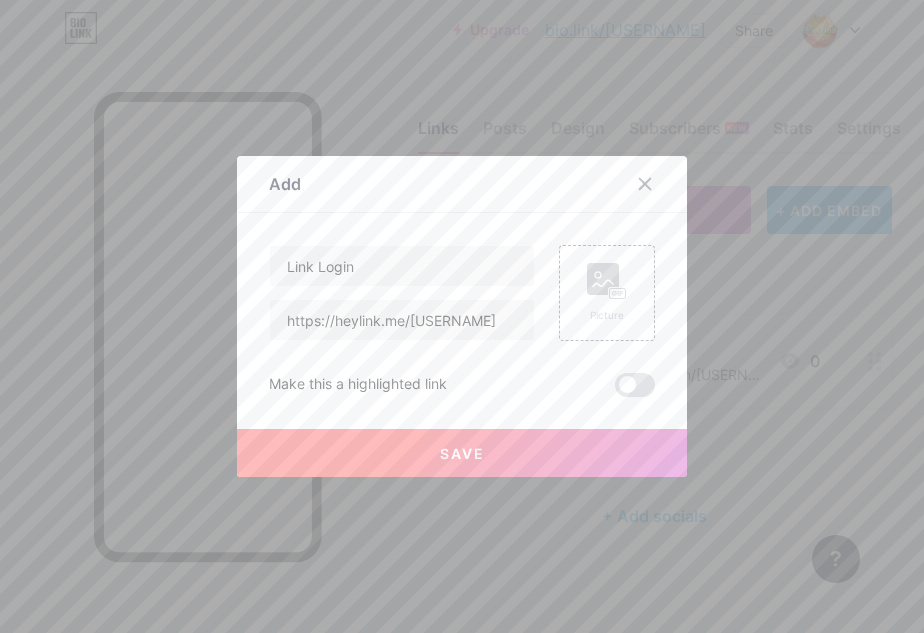click on "Link Login https://heylink.me/[USERNAME] Picture Make this a highlighted link Save" at bounding box center [462, 321] 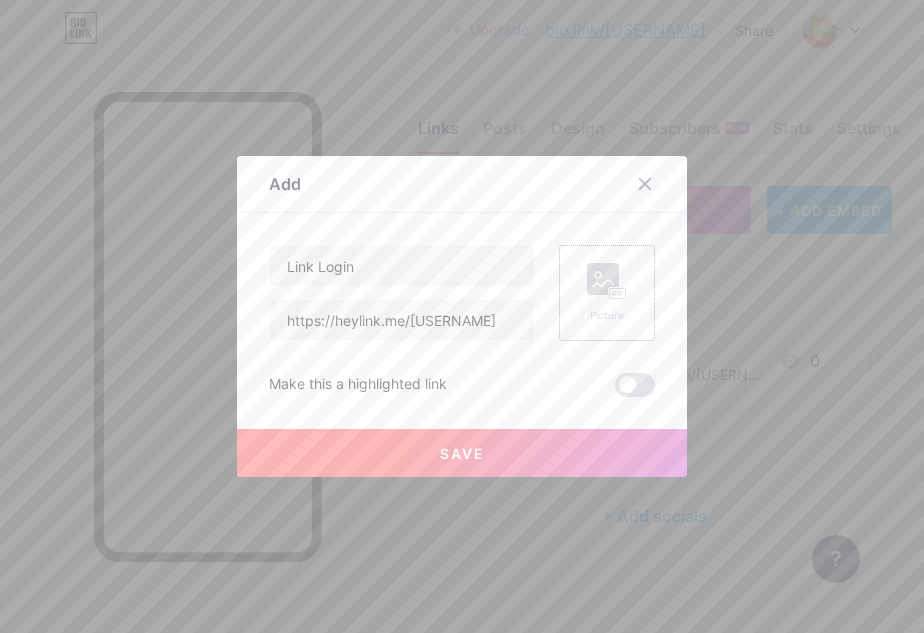 click on "Picture" at bounding box center [607, 293] 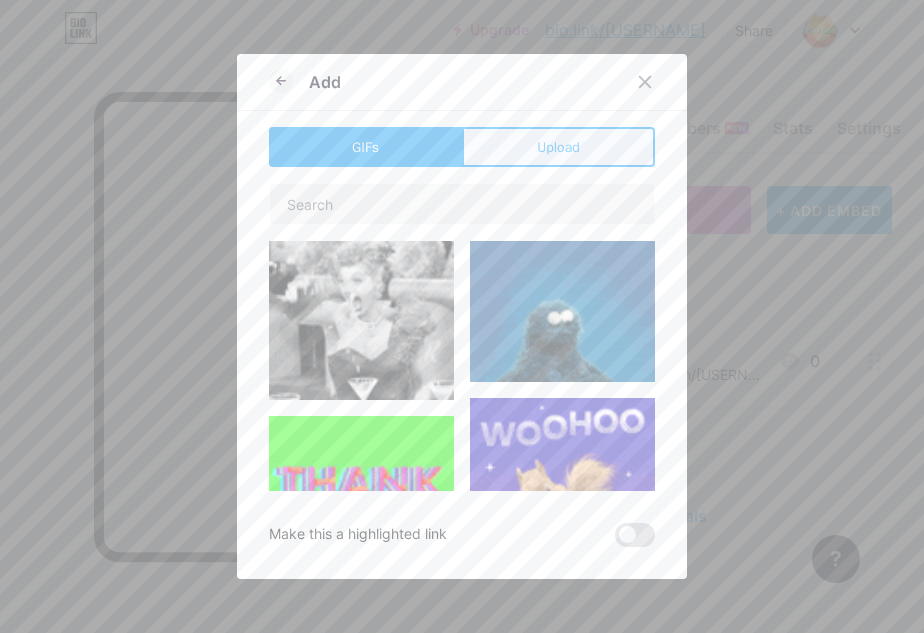 click on "Upload" at bounding box center (558, 147) 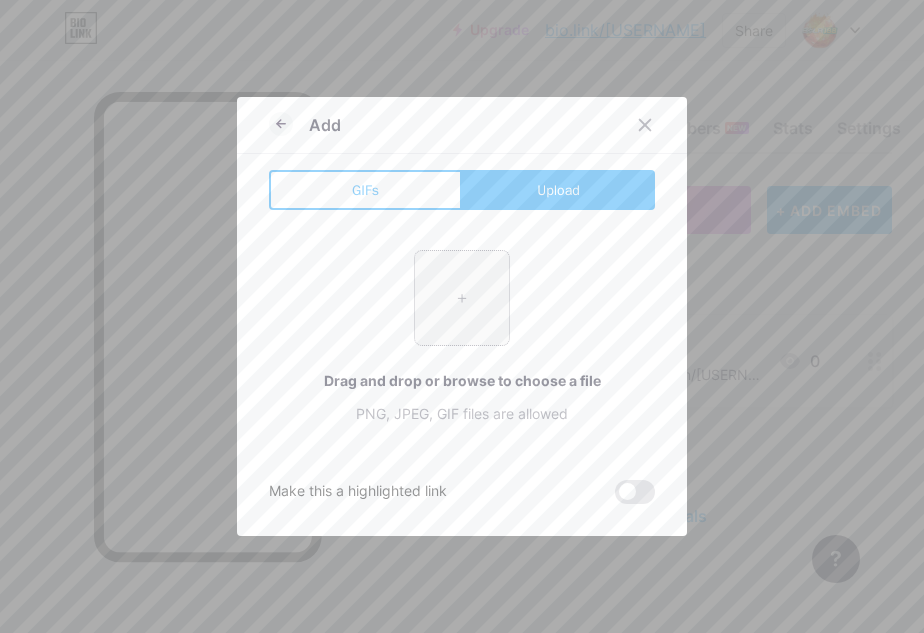 click at bounding box center (462, 298) 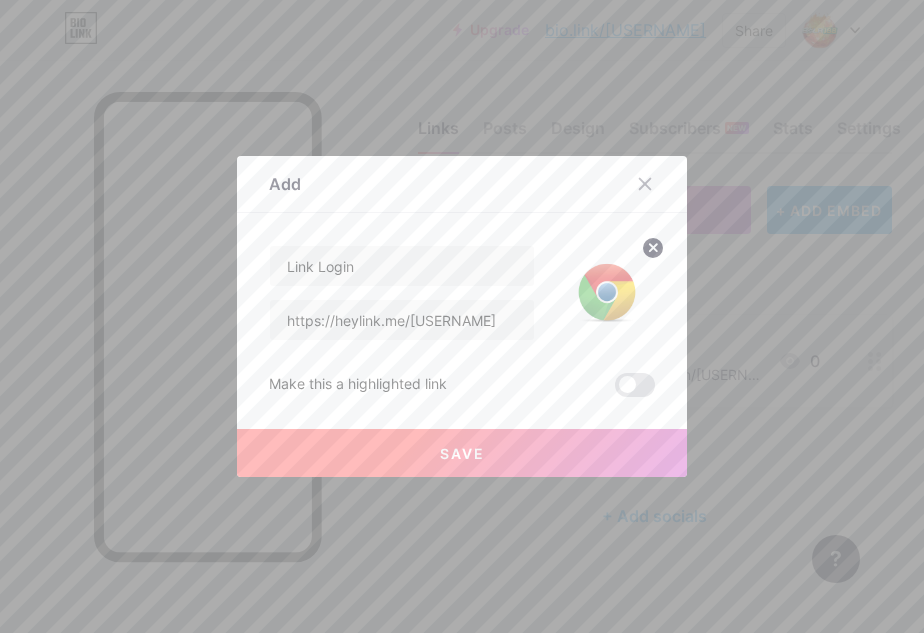 click at bounding box center [635, 385] 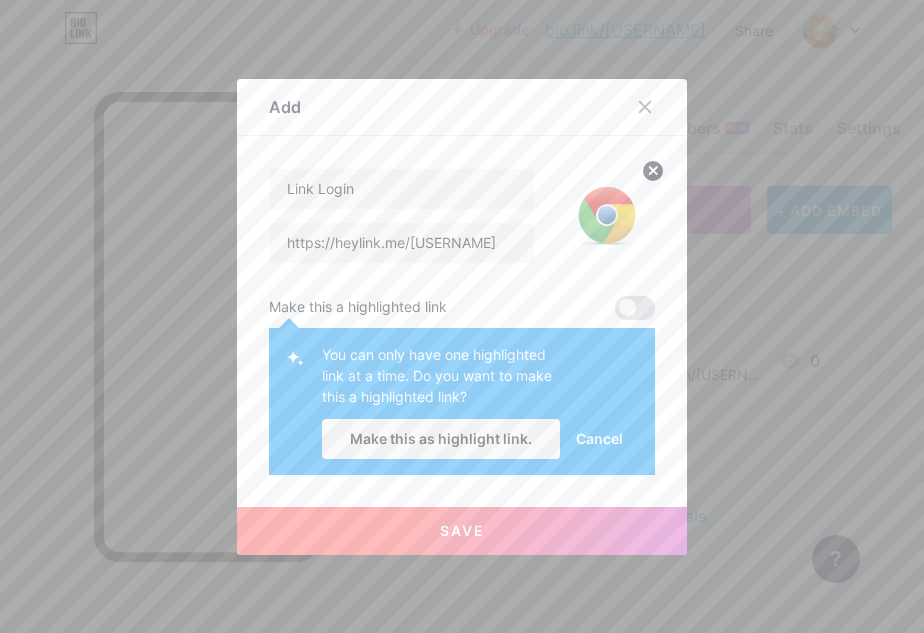 click on "Cancel" at bounding box center [599, 439] 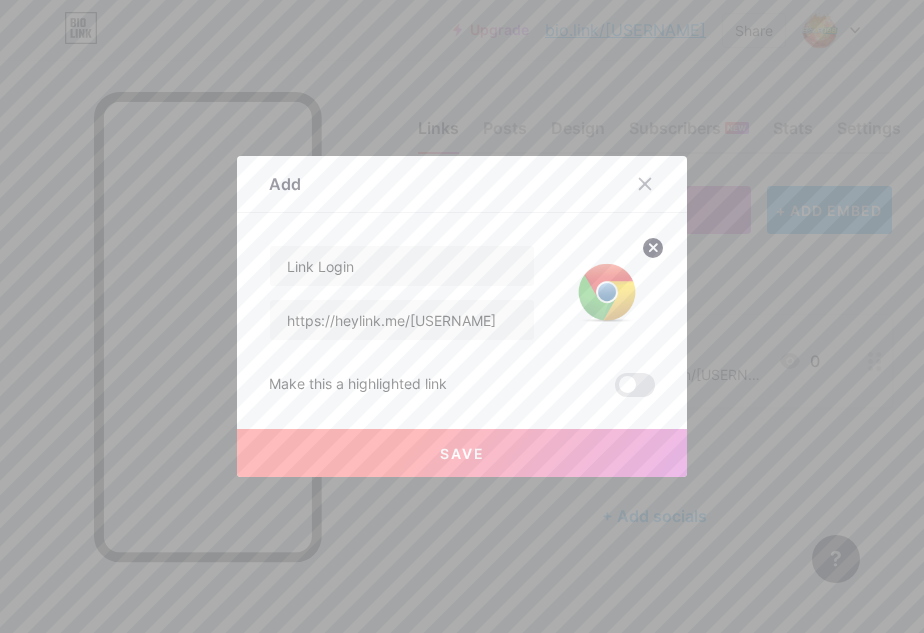 click on "Save" at bounding box center (462, 453) 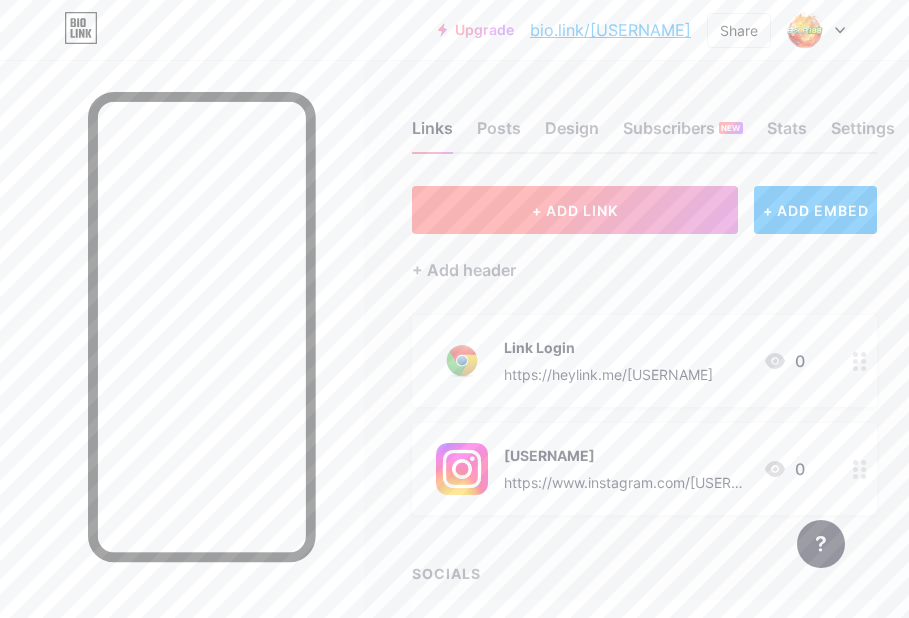 click on "+ ADD LINK" at bounding box center [575, 210] 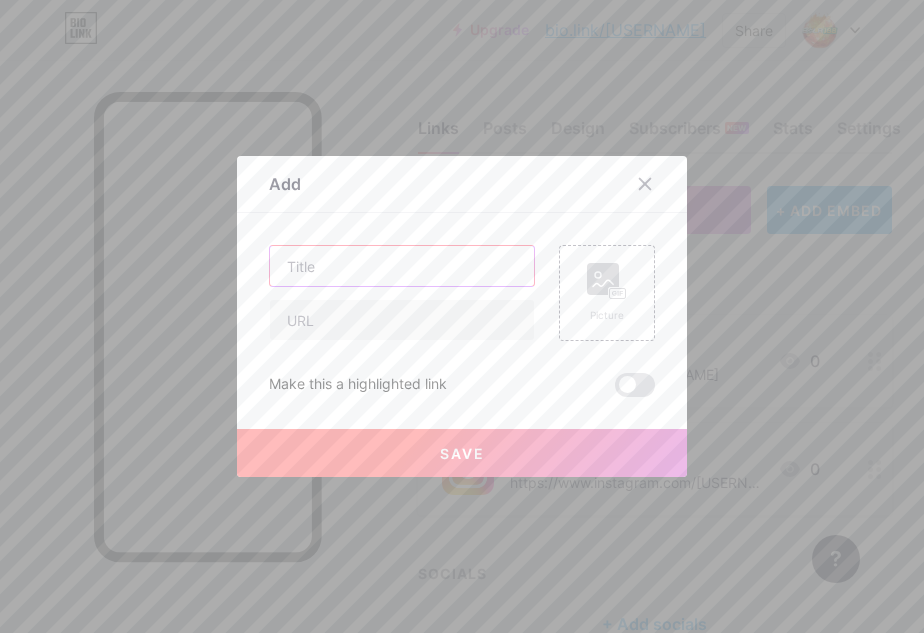 click at bounding box center (402, 266) 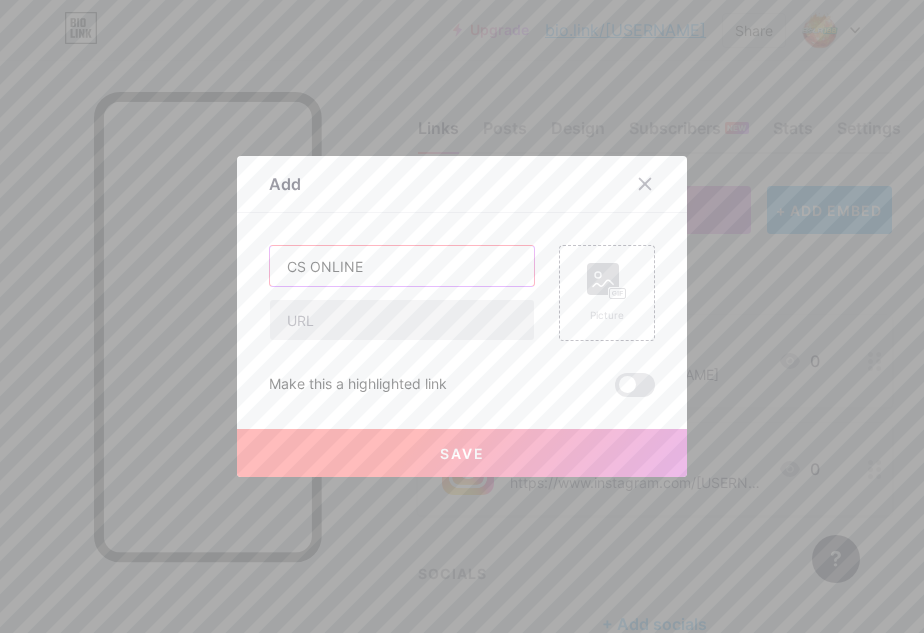 type on "CS ONLINE" 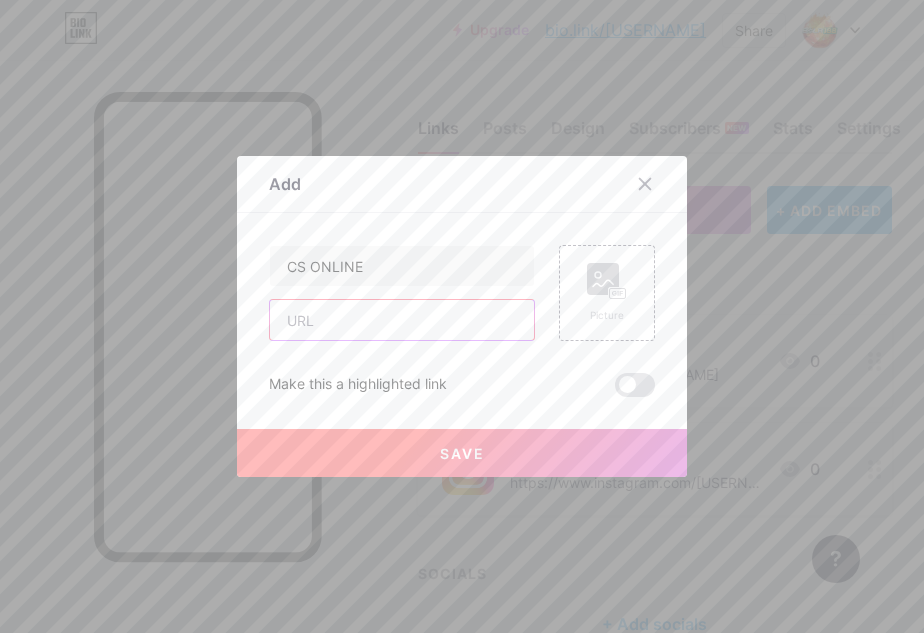 click at bounding box center (402, 320) 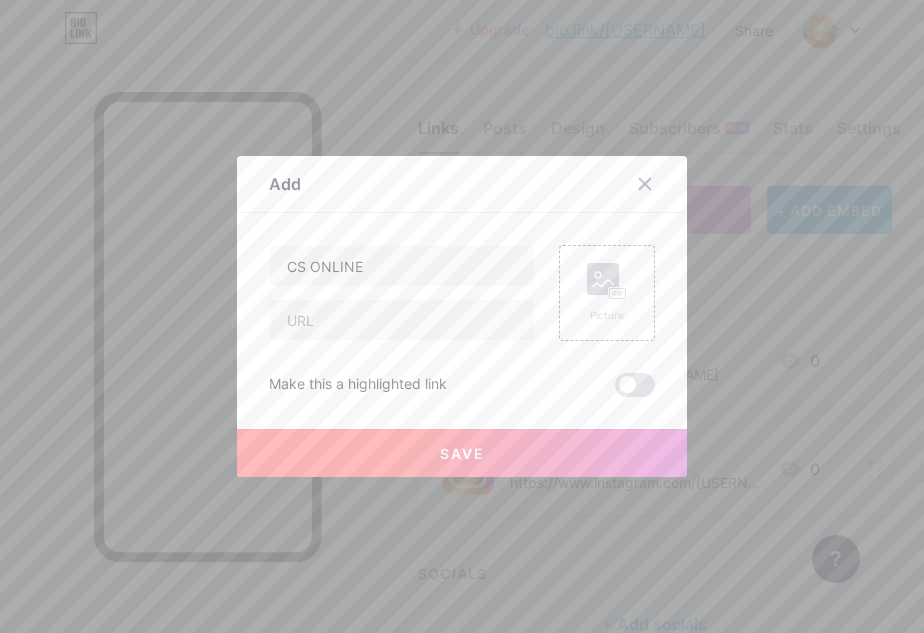 click on "Add" at bounding box center (462, 189) 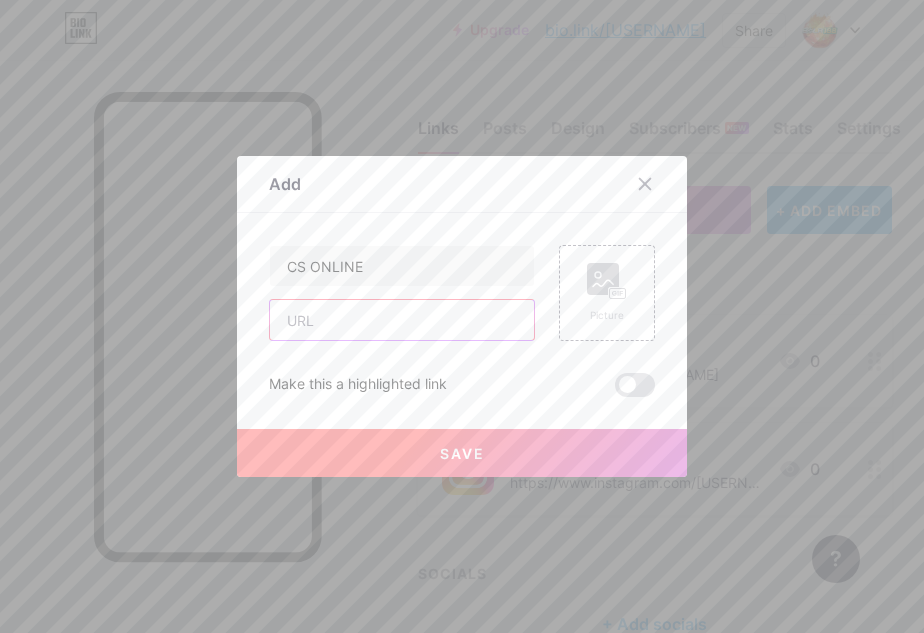 click at bounding box center [402, 320] 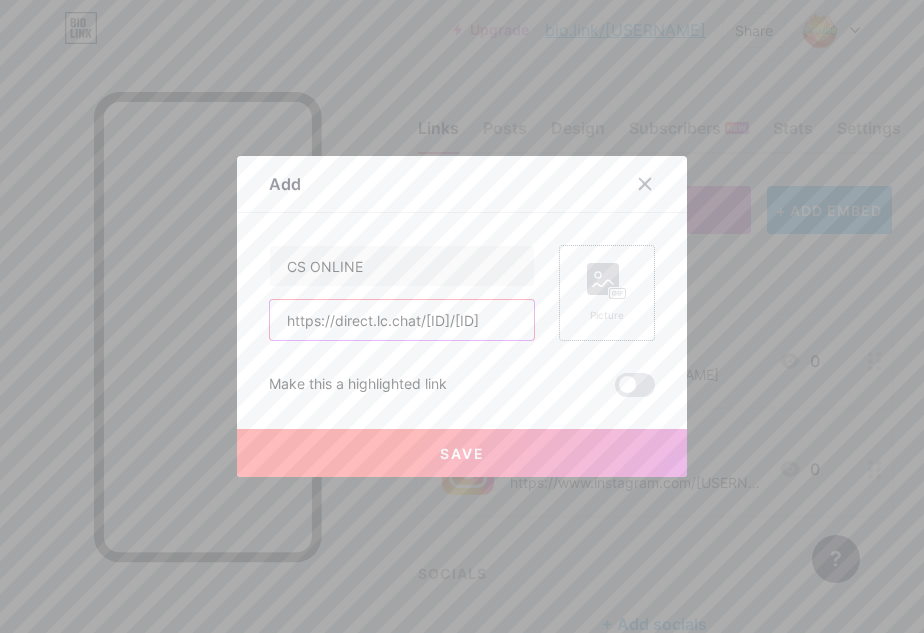 type on "https://direct.lc.chat/[ID]/[ID]" 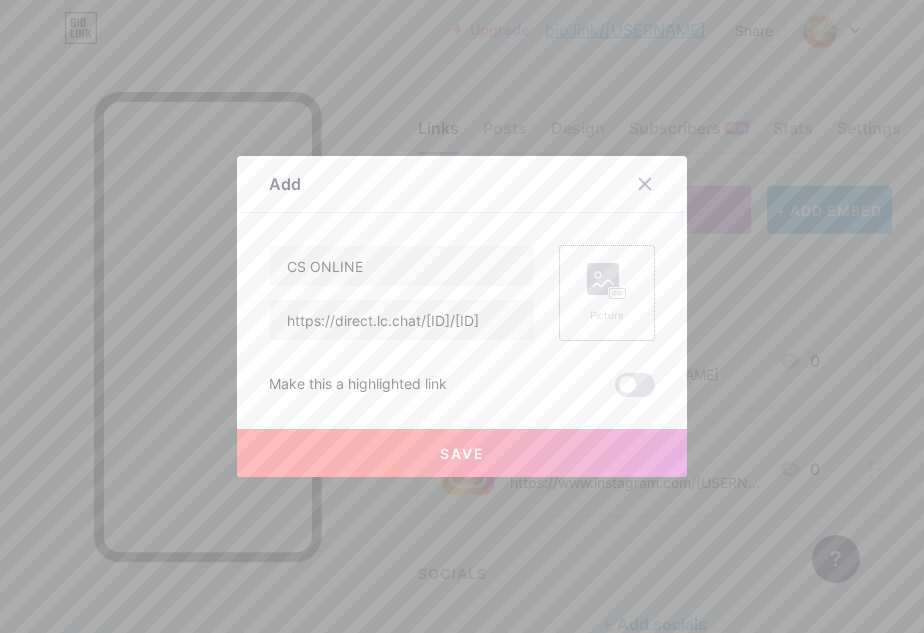 click on "Picture" at bounding box center (607, 293) 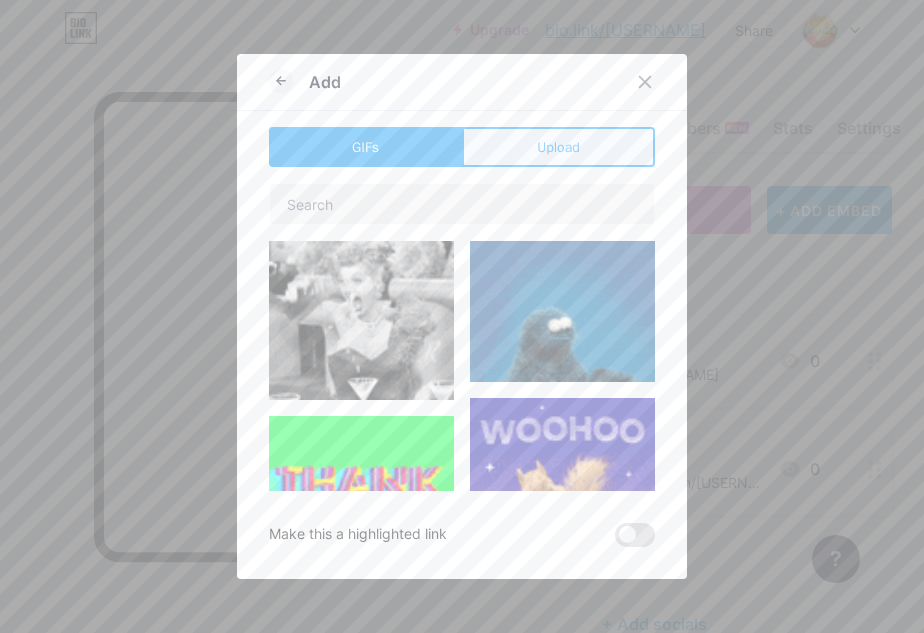 click on "Upload" at bounding box center (558, 147) 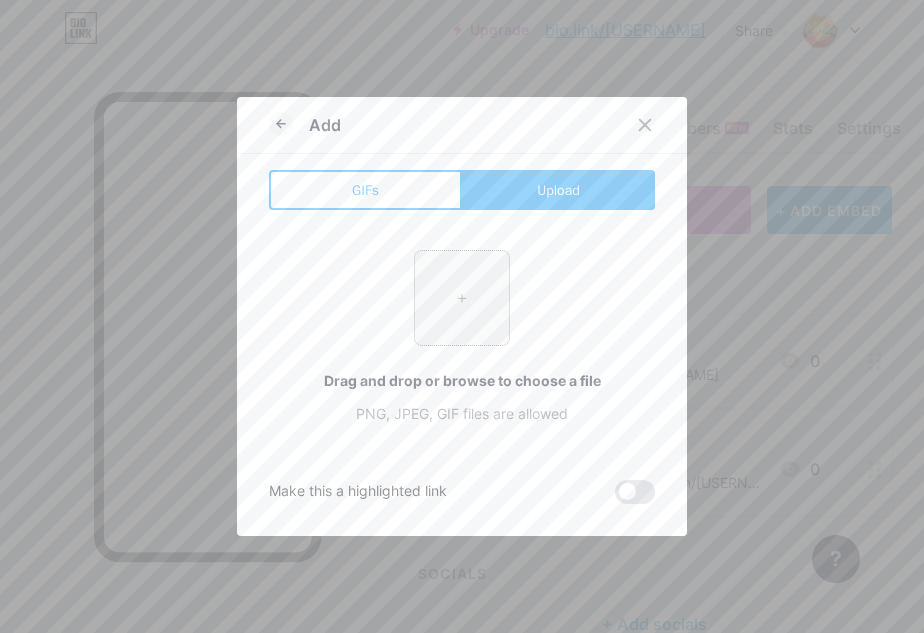 click at bounding box center [462, 298] 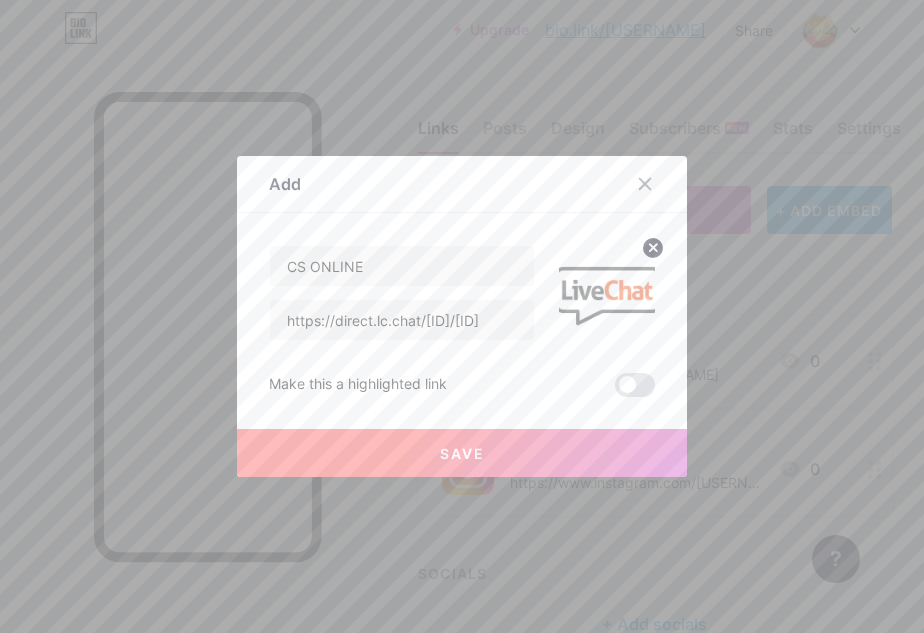 click on "Save" at bounding box center (462, 453) 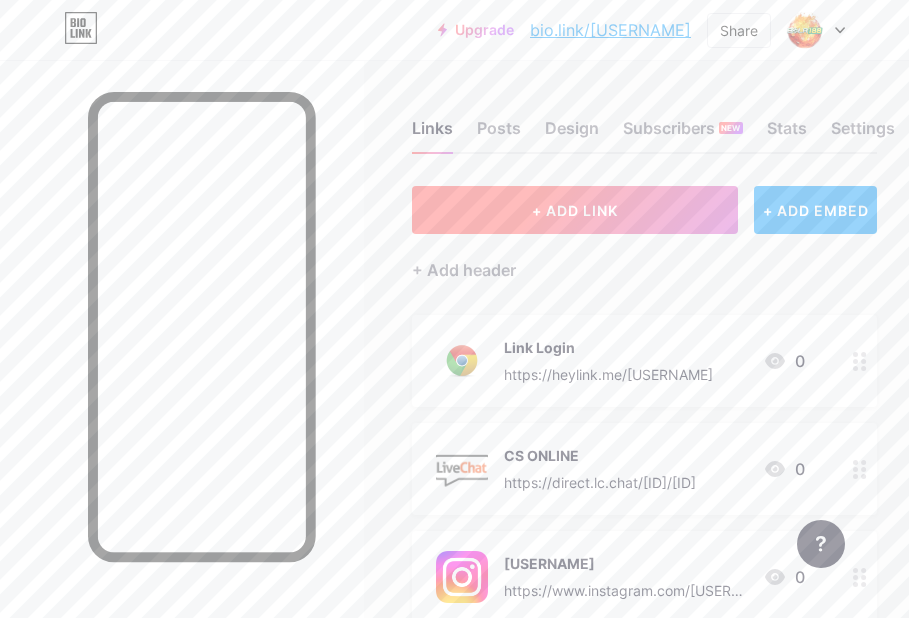 click on "+ ADD LINK" at bounding box center [575, 210] 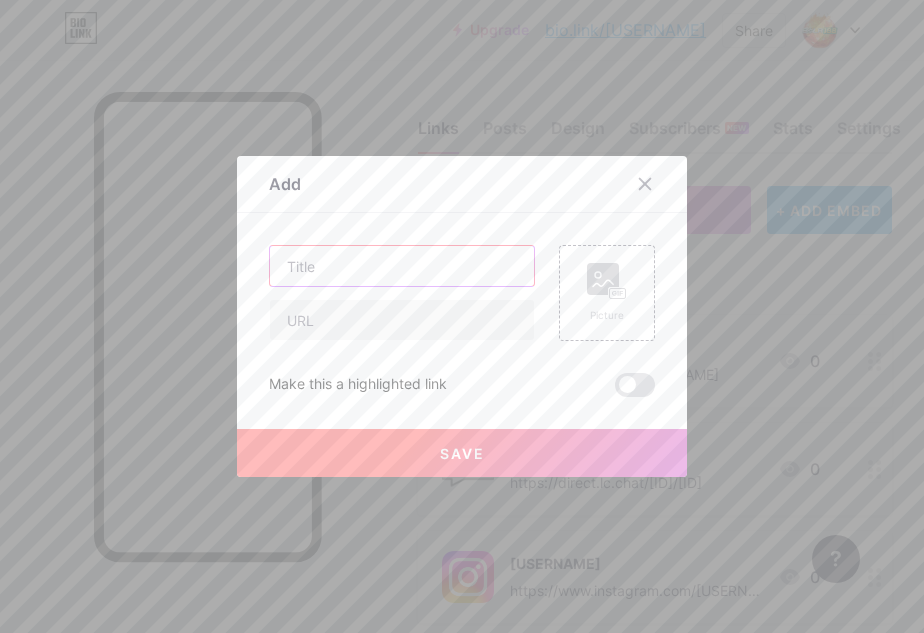 click at bounding box center [402, 266] 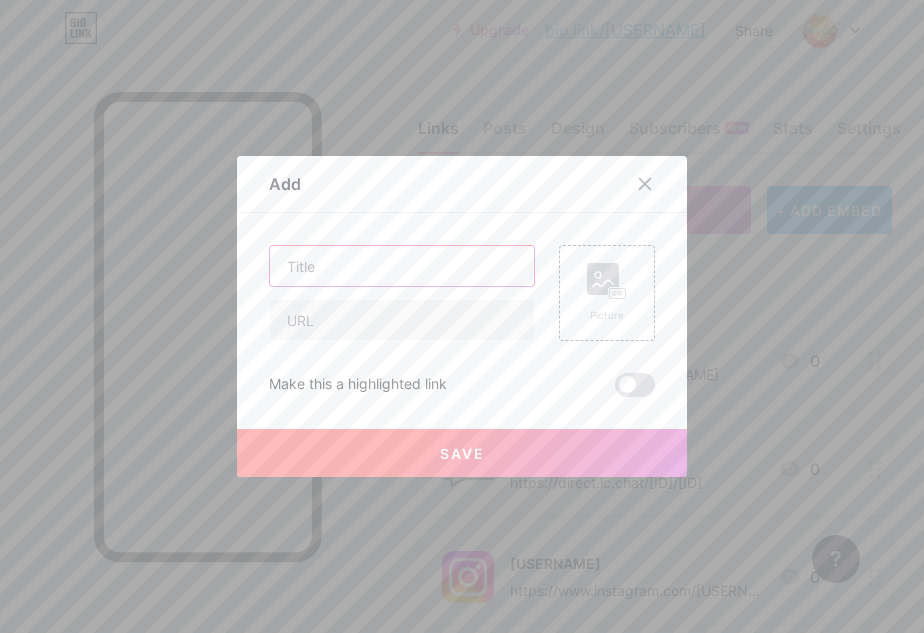 click at bounding box center (402, 266) 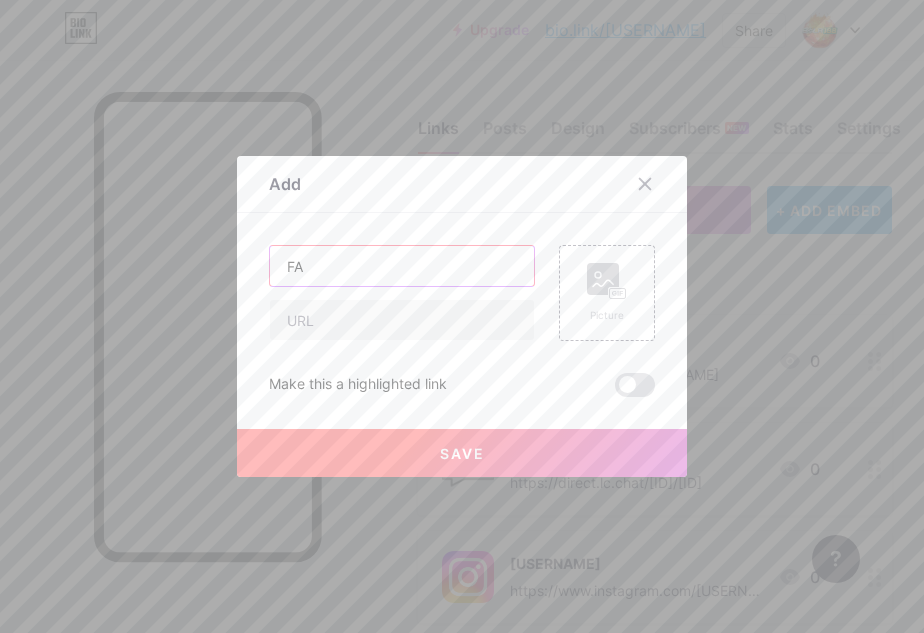 type on "F" 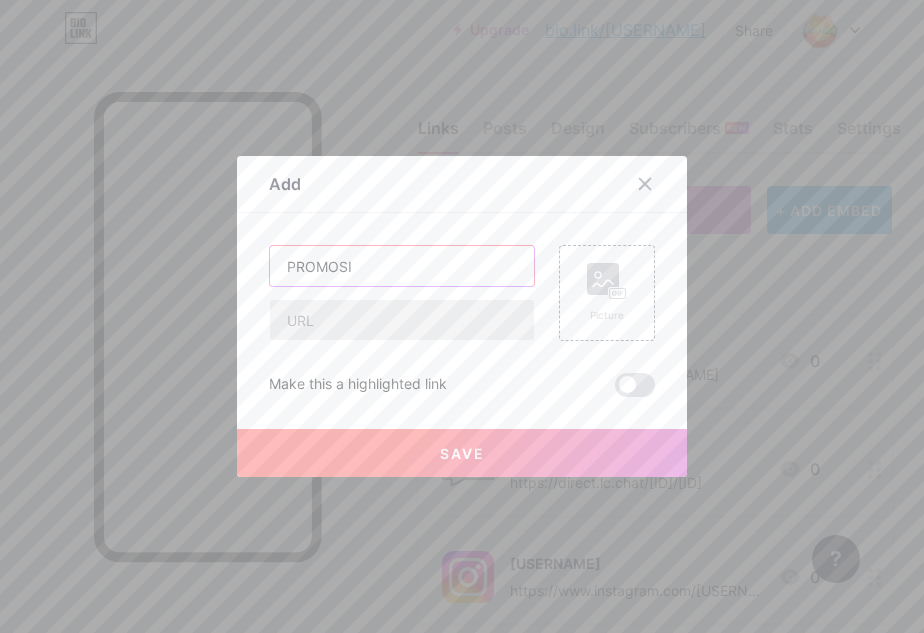 type on "PROMOSI" 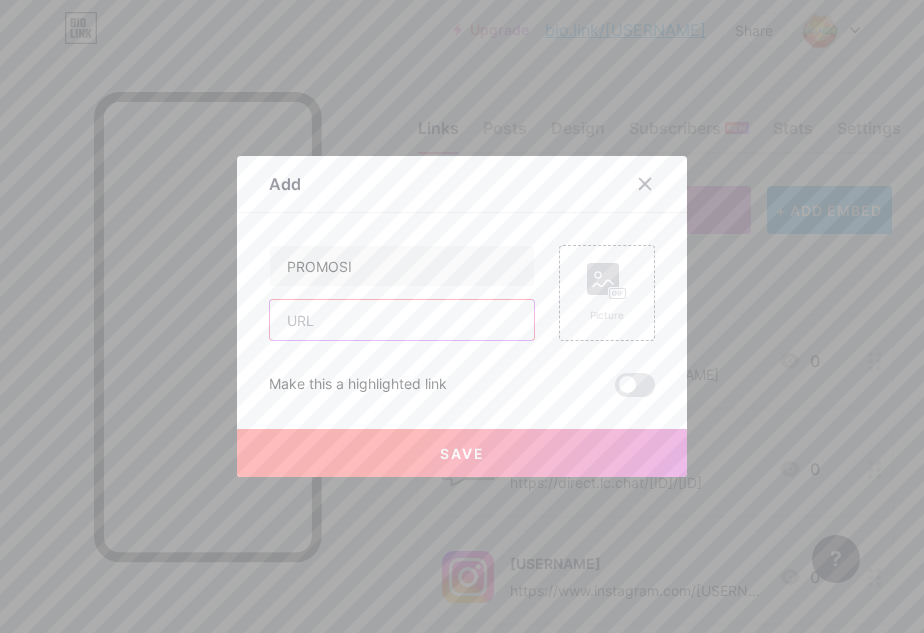 click at bounding box center [402, 320] 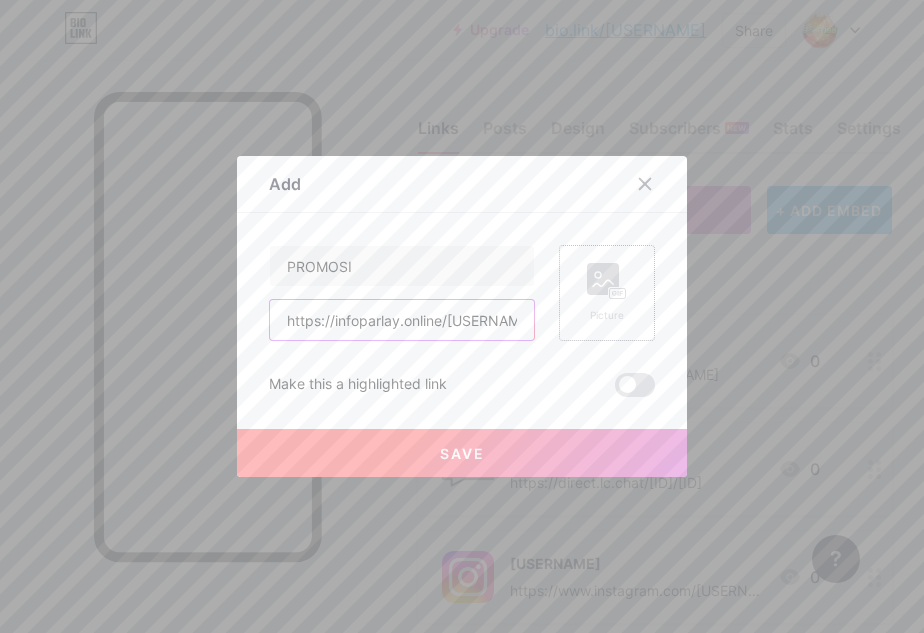 type on "https://infoparlay.online/[USERNAME]/" 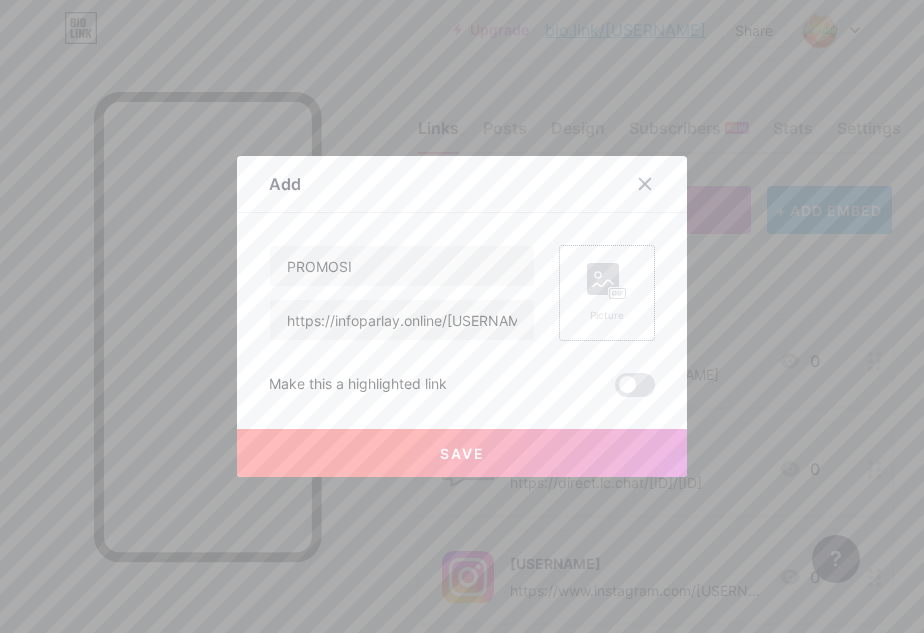 click 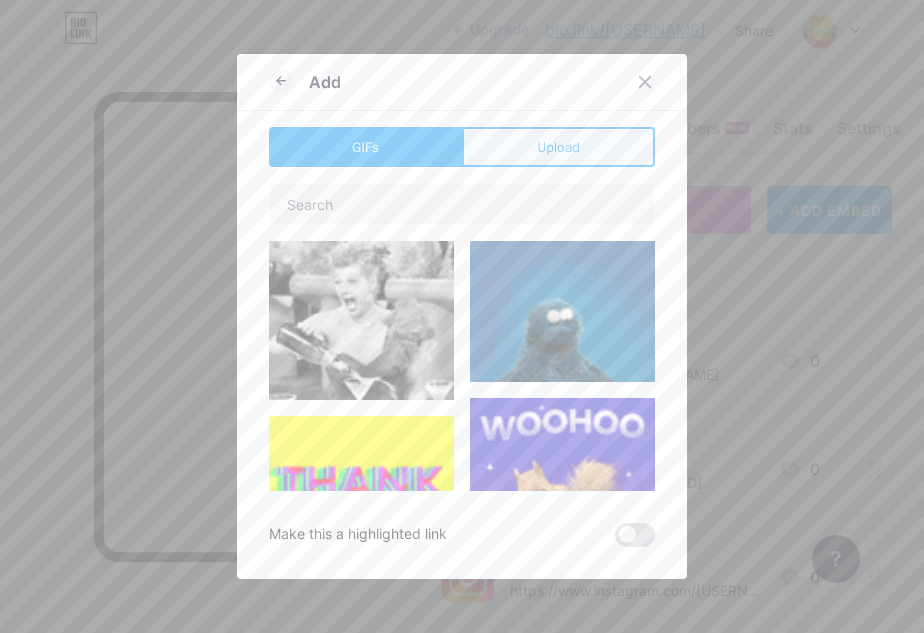 click on "Upload" at bounding box center [558, 147] 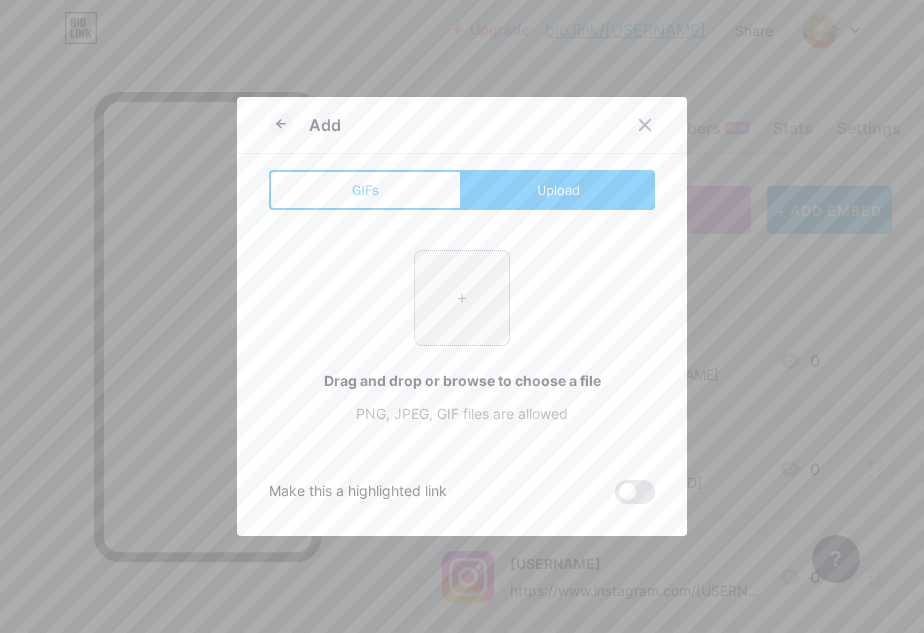 click at bounding box center [462, 298] 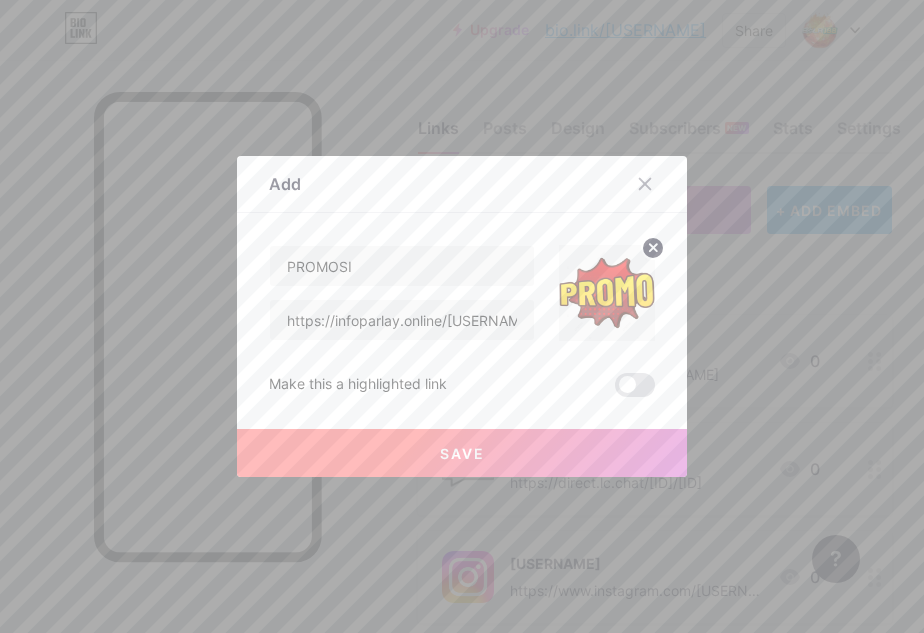 click on "Save" at bounding box center (462, 453) 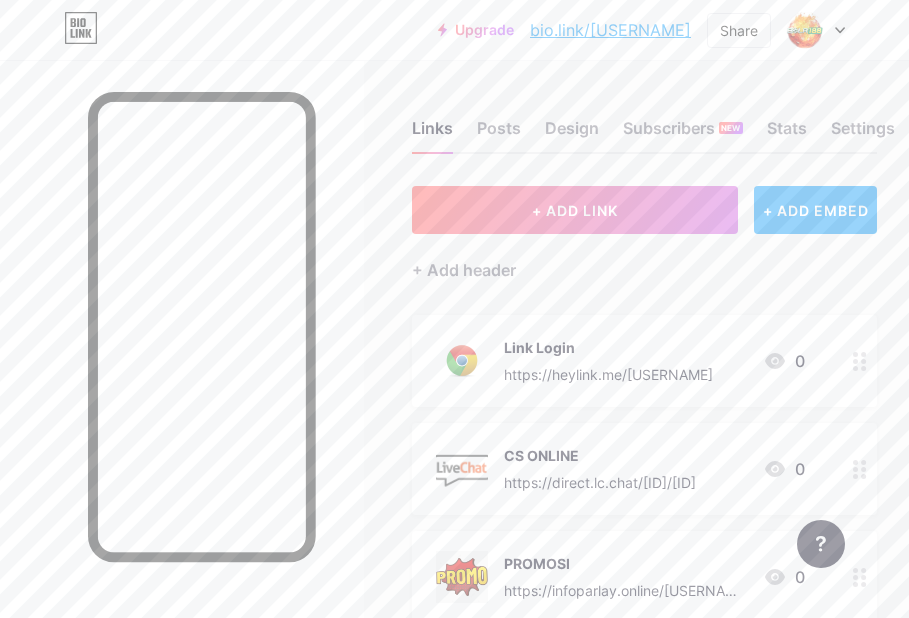 click at bounding box center (462, 469) 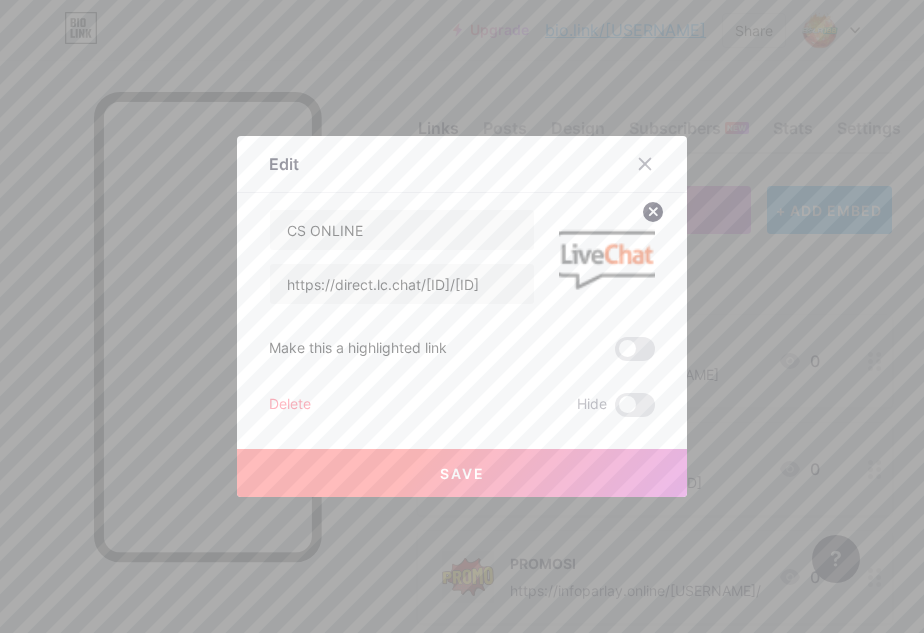 click 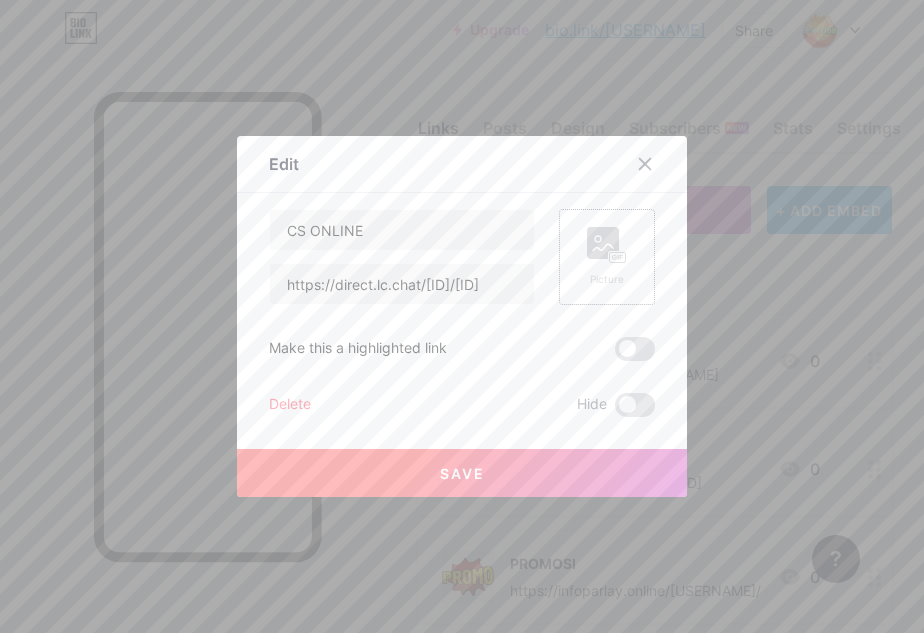 click 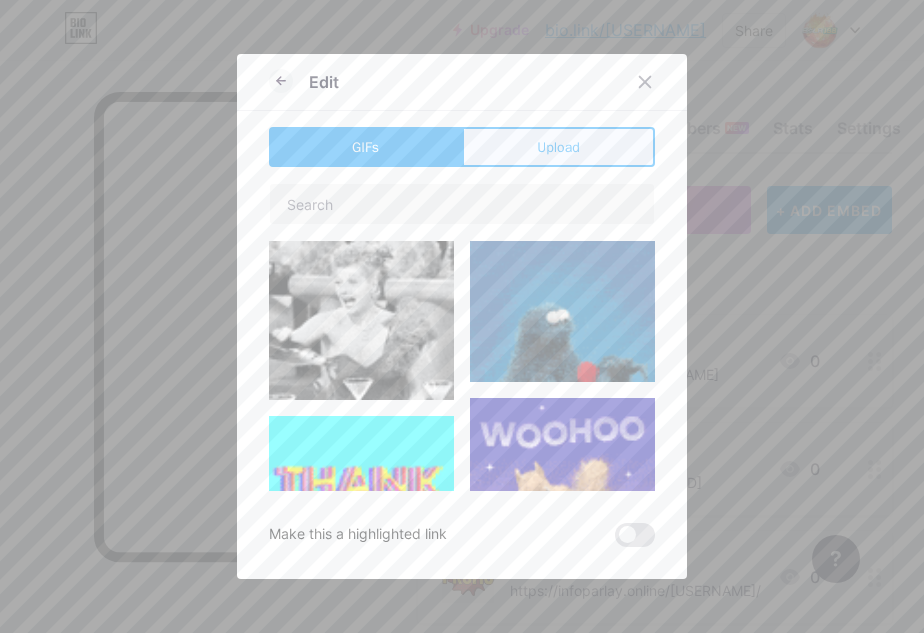click on "Upload" at bounding box center [558, 147] 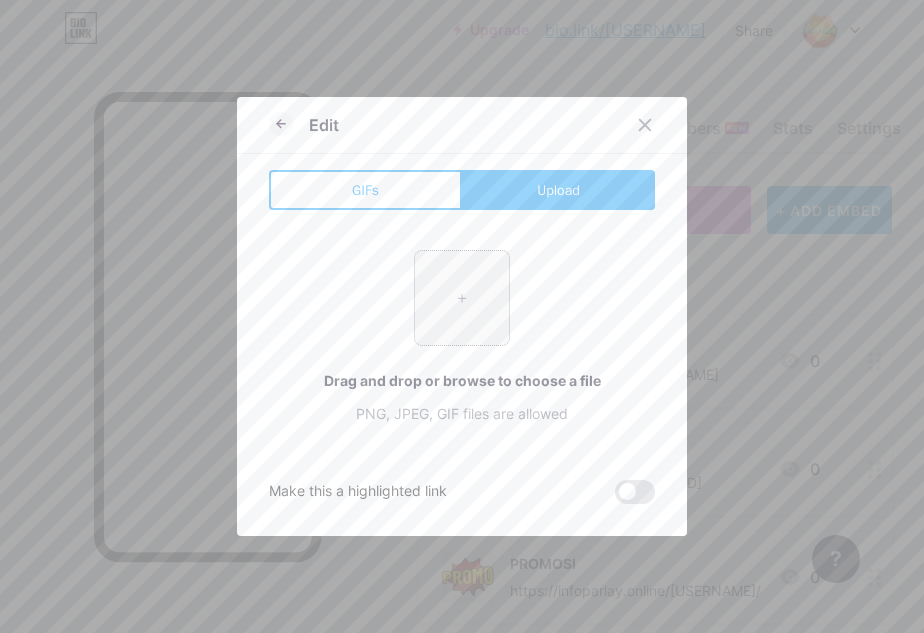 click at bounding box center [462, 298] 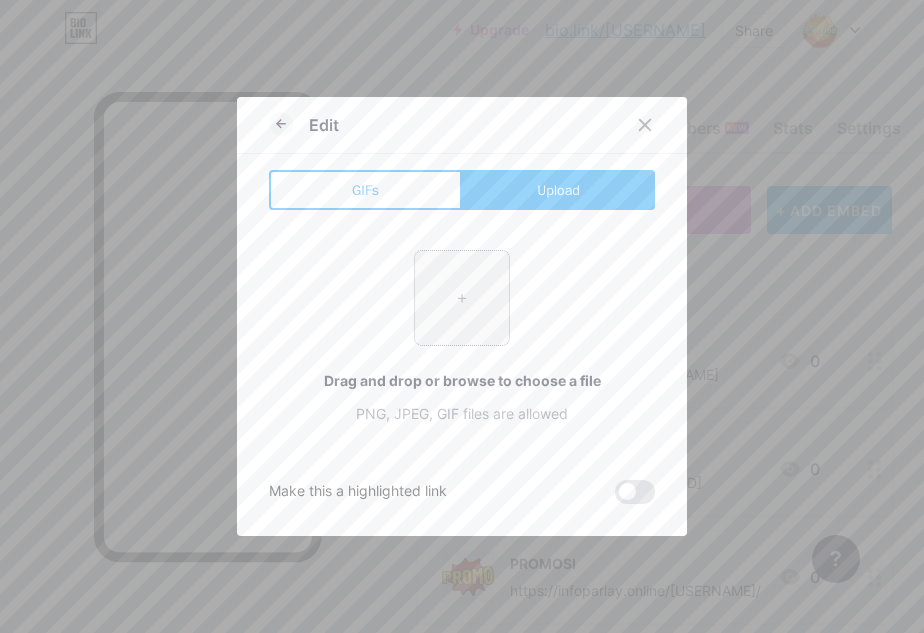 type on "C:\fakepath\live-chat-icon-H2MT4G.jpg" 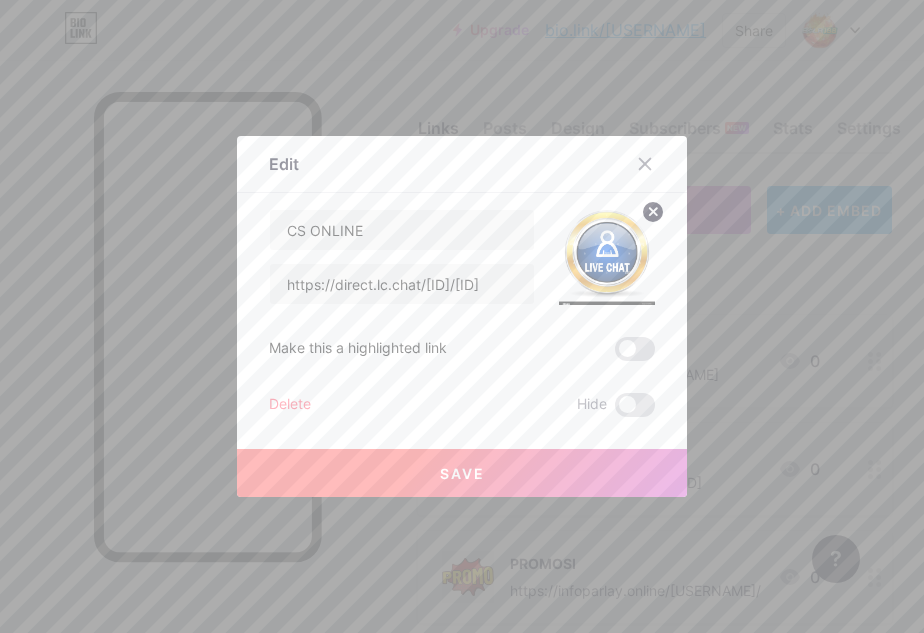 click on "Save" at bounding box center (462, 473) 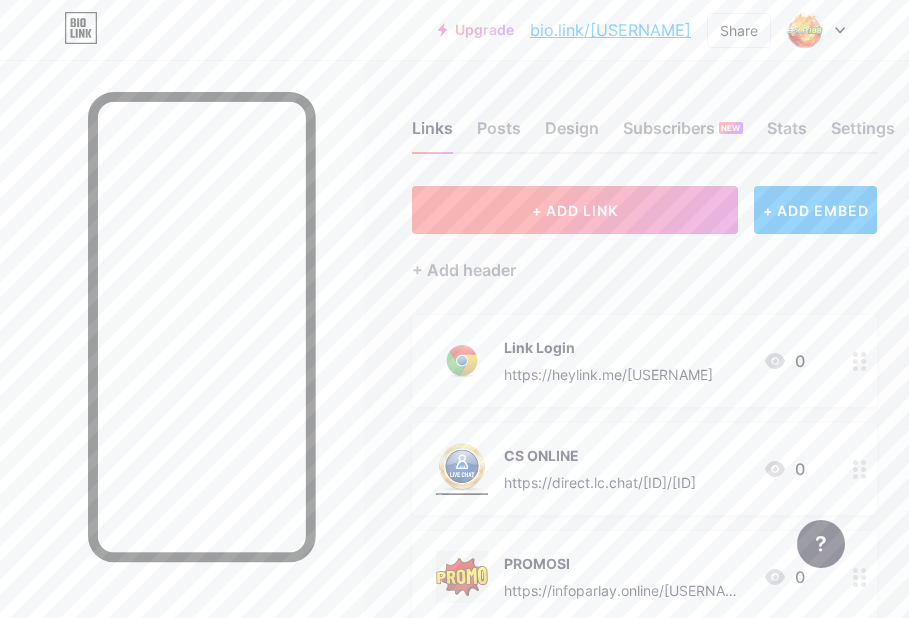 click on "+ ADD LINK" at bounding box center (575, 210) 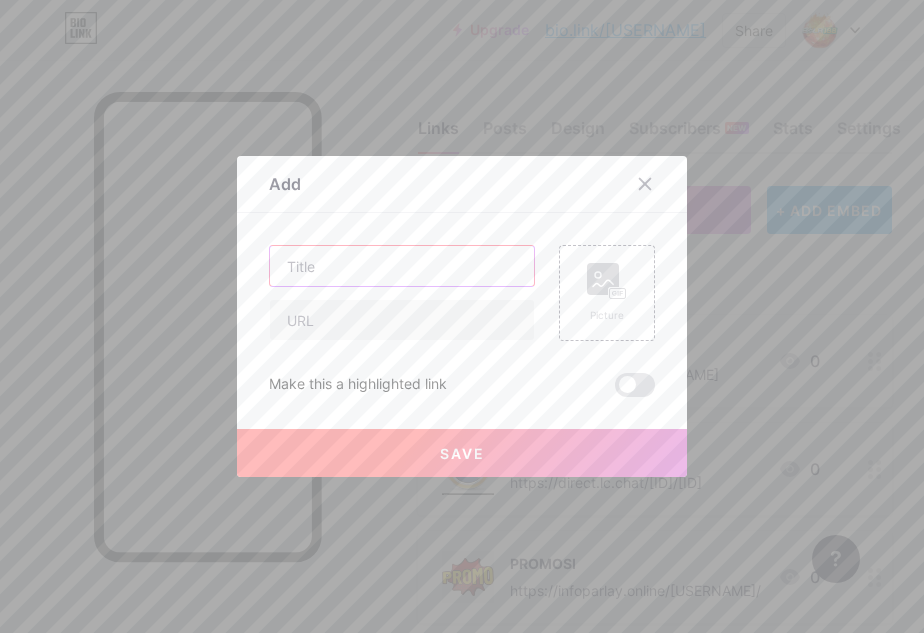 click at bounding box center (402, 266) 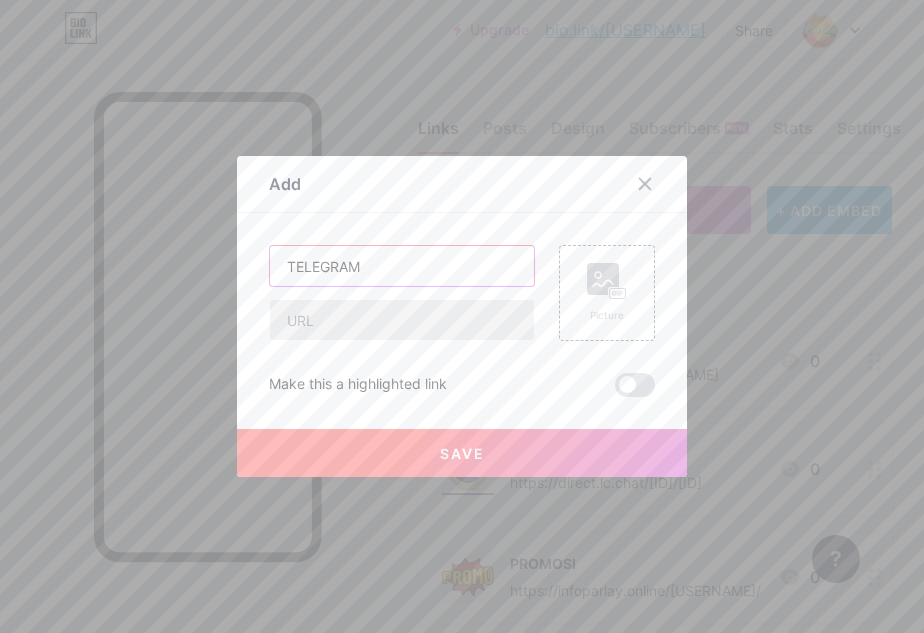 type on "TELEGRAM" 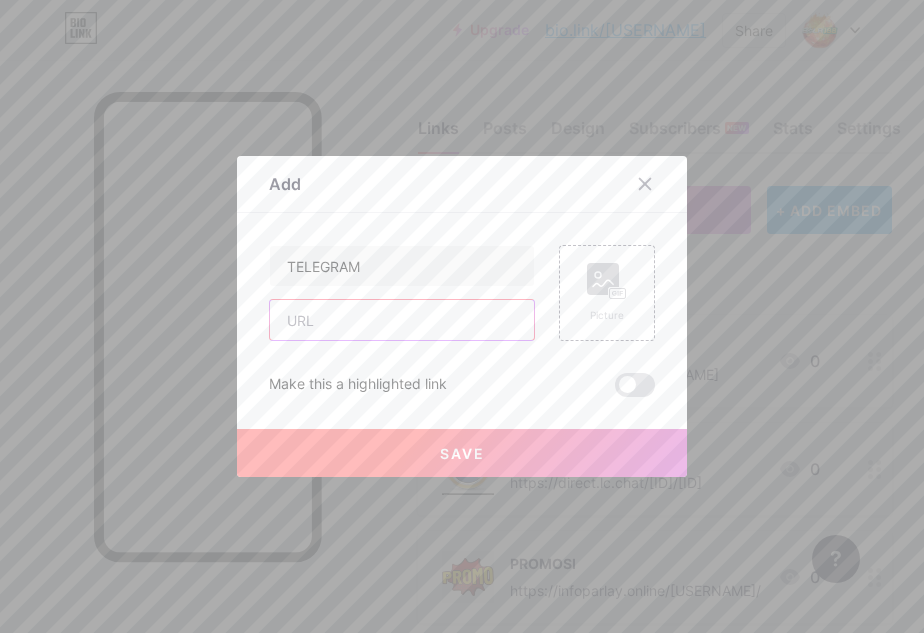 click at bounding box center (402, 320) 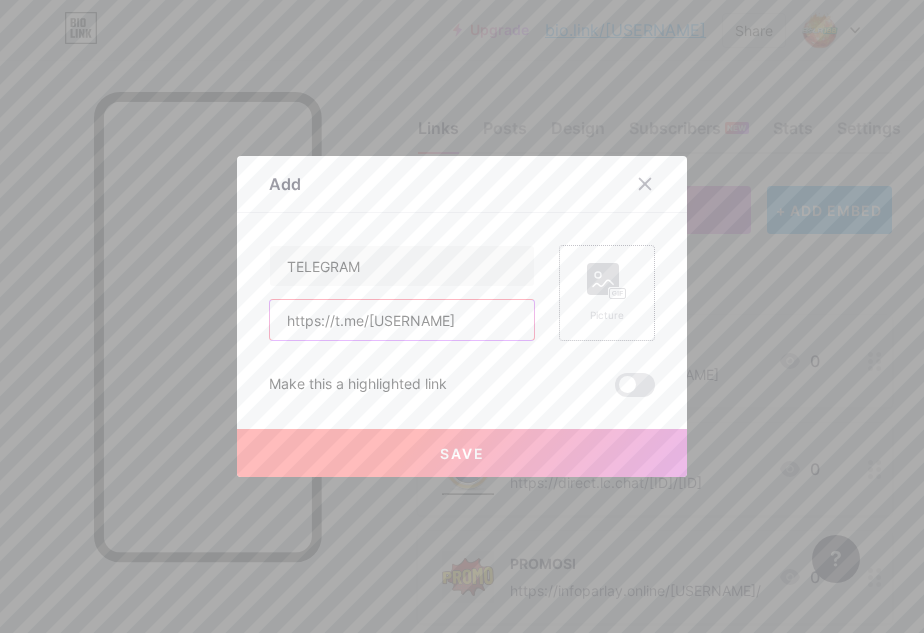 type on "https://t.me/[USERNAME]" 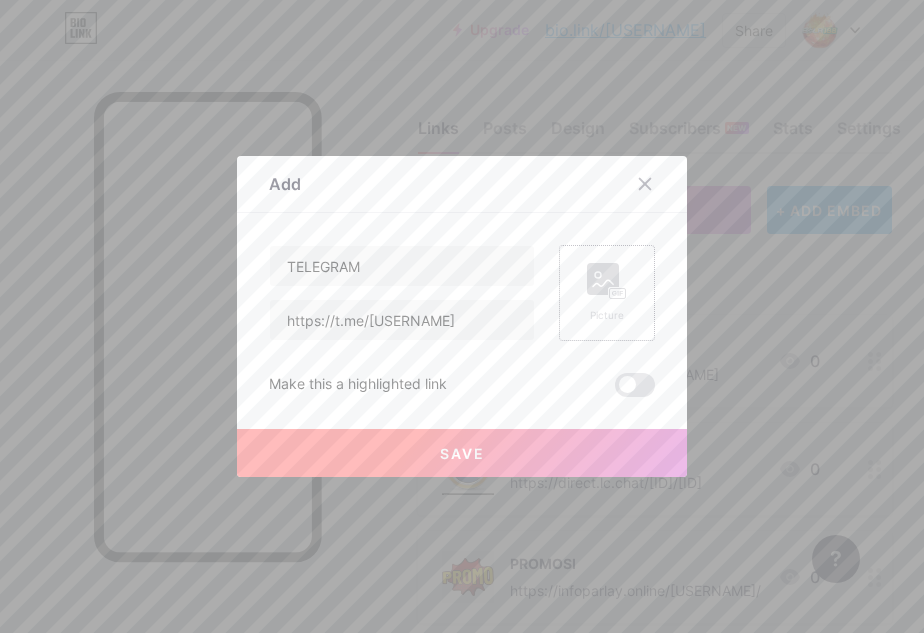 click 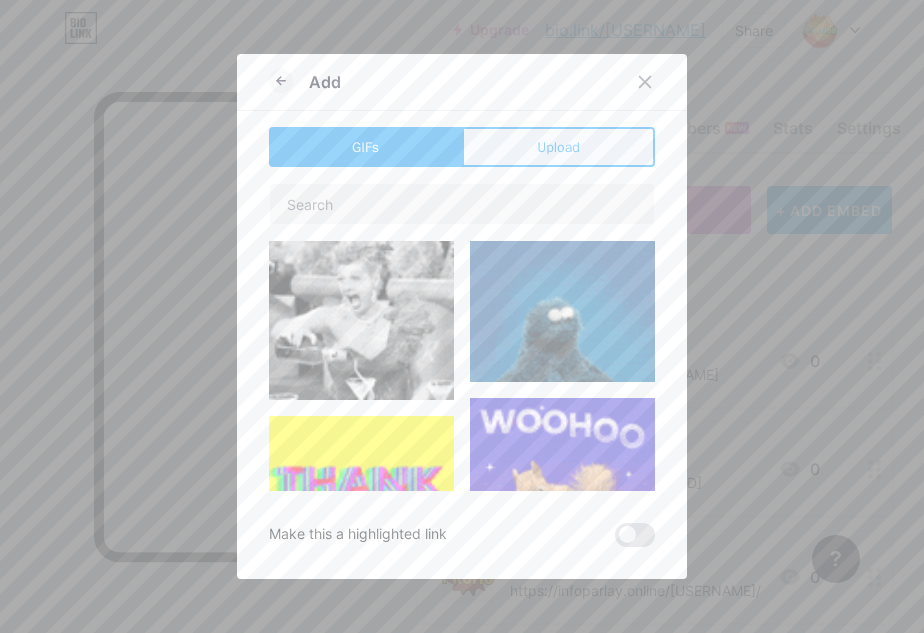 click on "Upload" at bounding box center [558, 147] 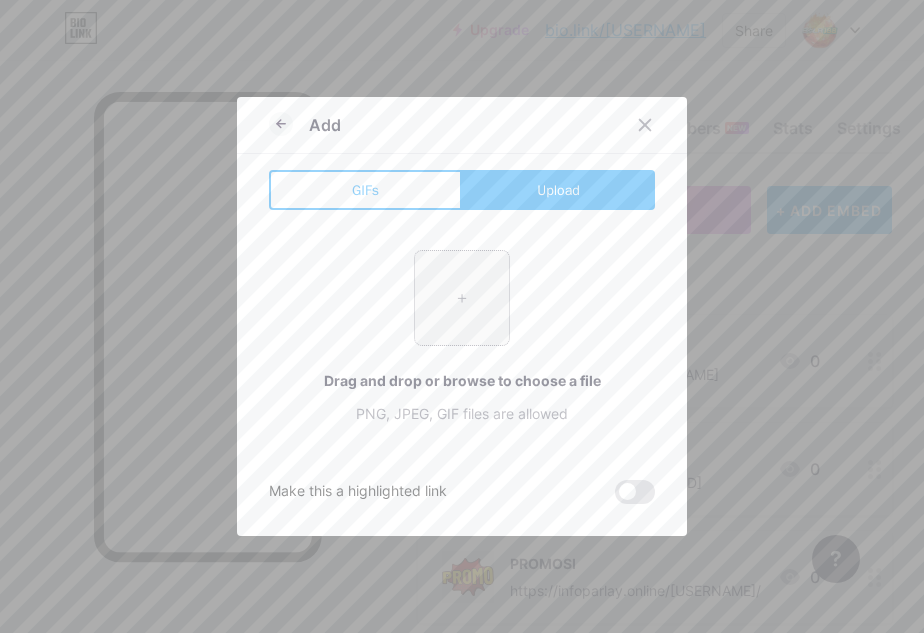 click at bounding box center [462, 298] 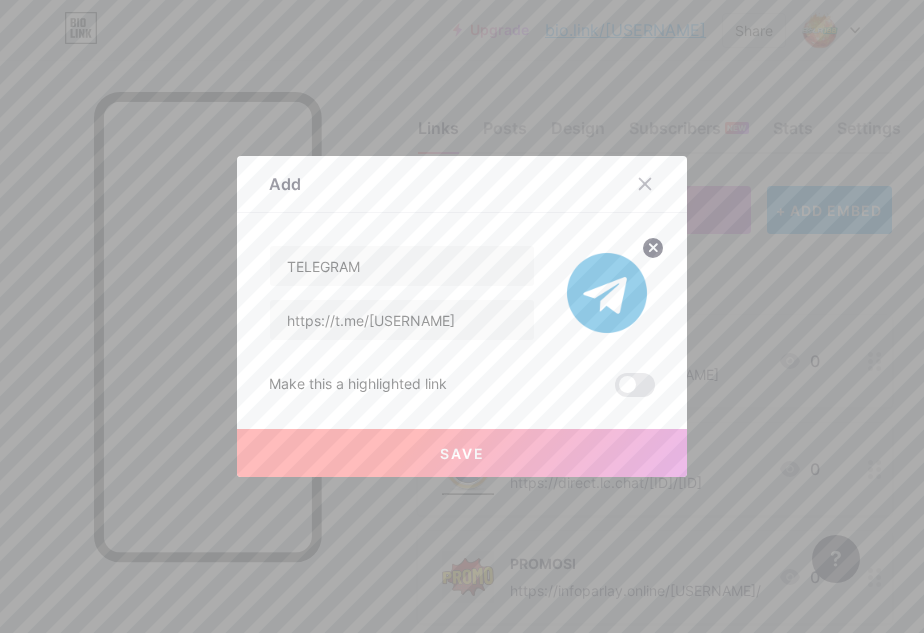 click on "Save" at bounding box center (462, 453) 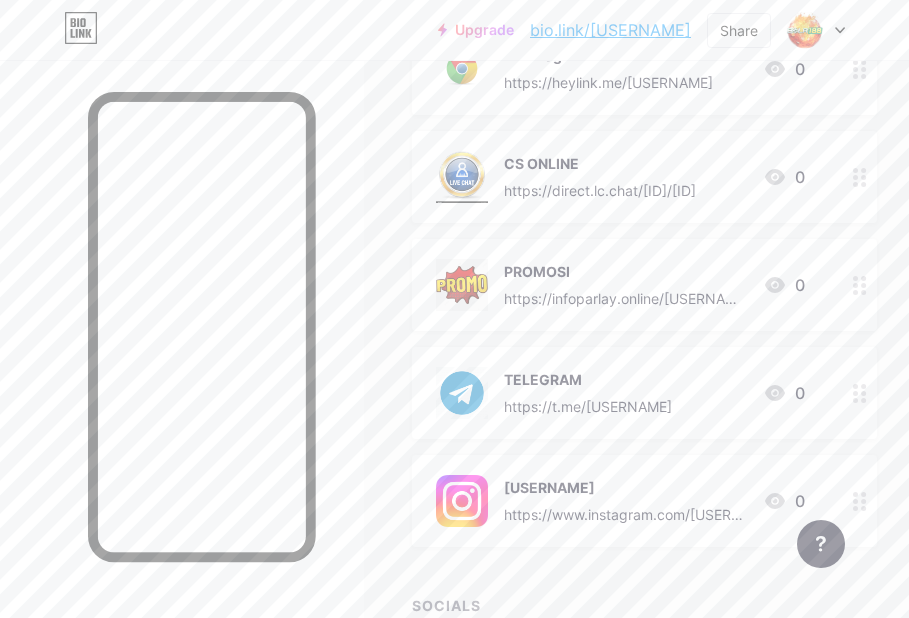 scroll, scrollTop: 300, scrollLeft: 0, axis: vertical 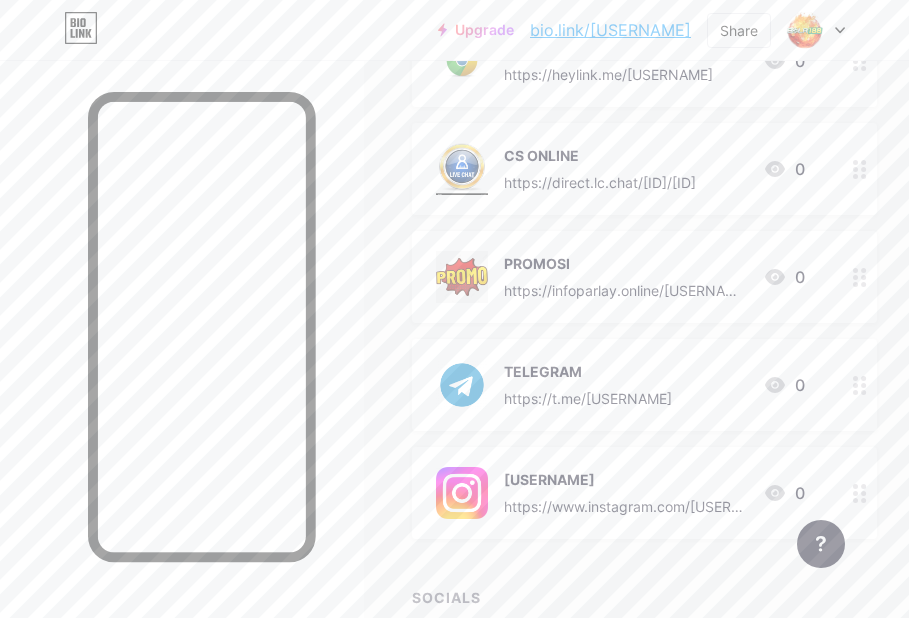 click 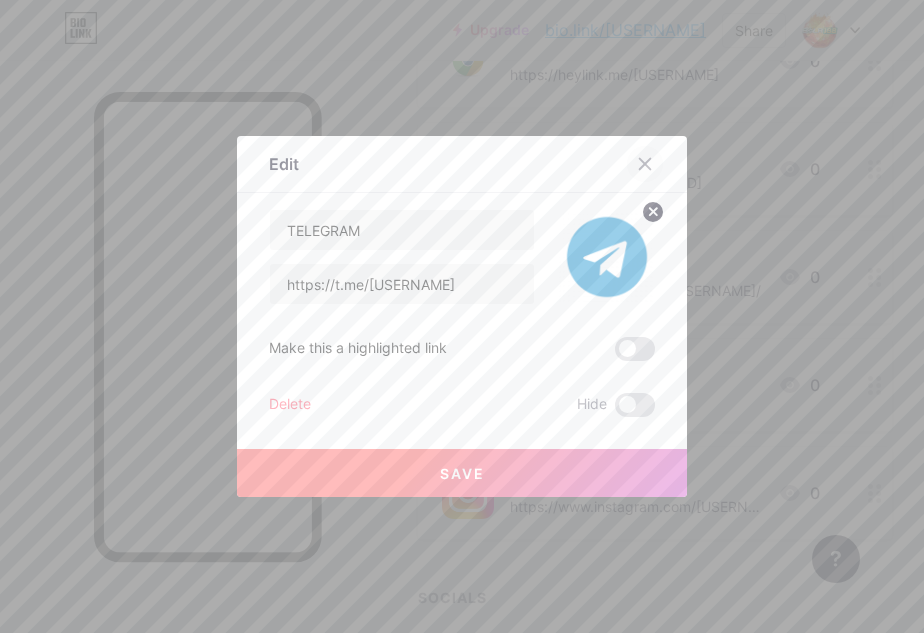 click 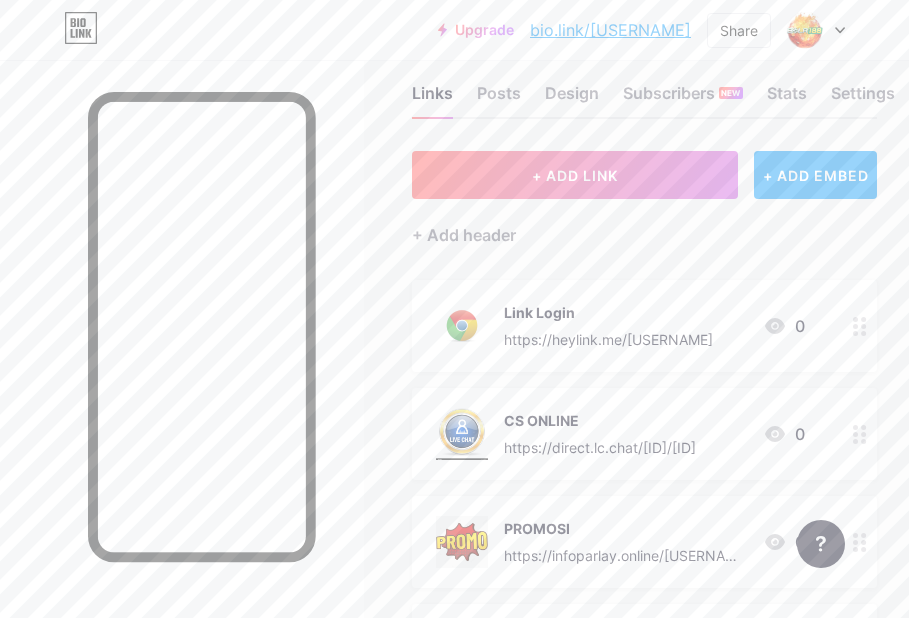 scroll, scrollTop: 0, scrollLeft: 0, axis: both 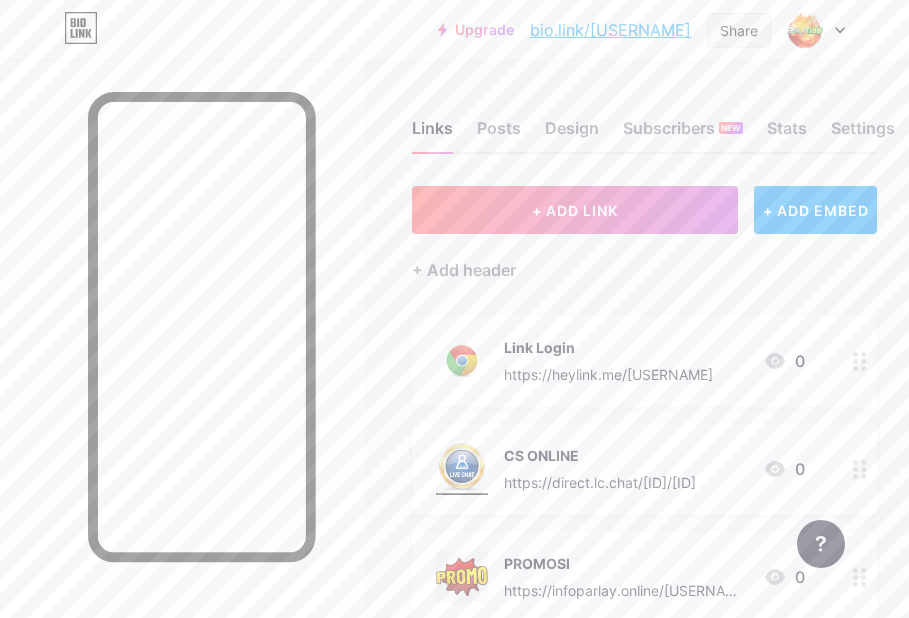 click on "Share" at bounding box center [739, 30] 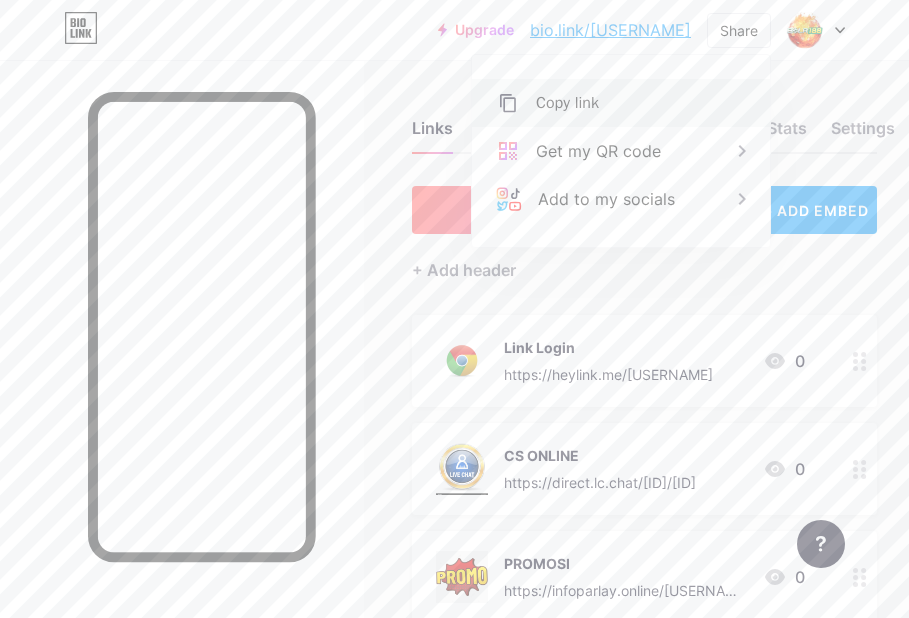 click on "Copy link" at bounding box center [621, 103] 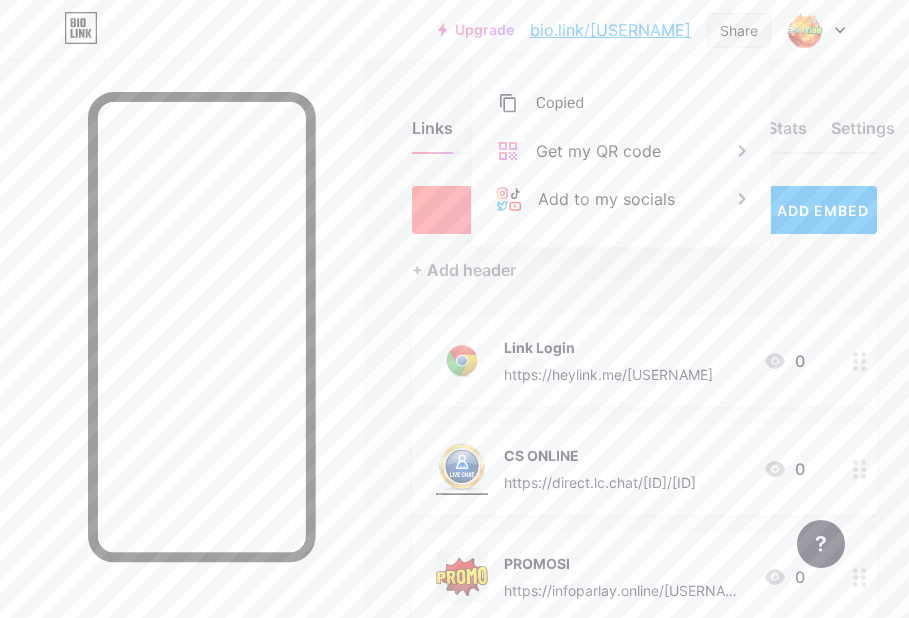 click on "Share" at bounding box center (739, 30) 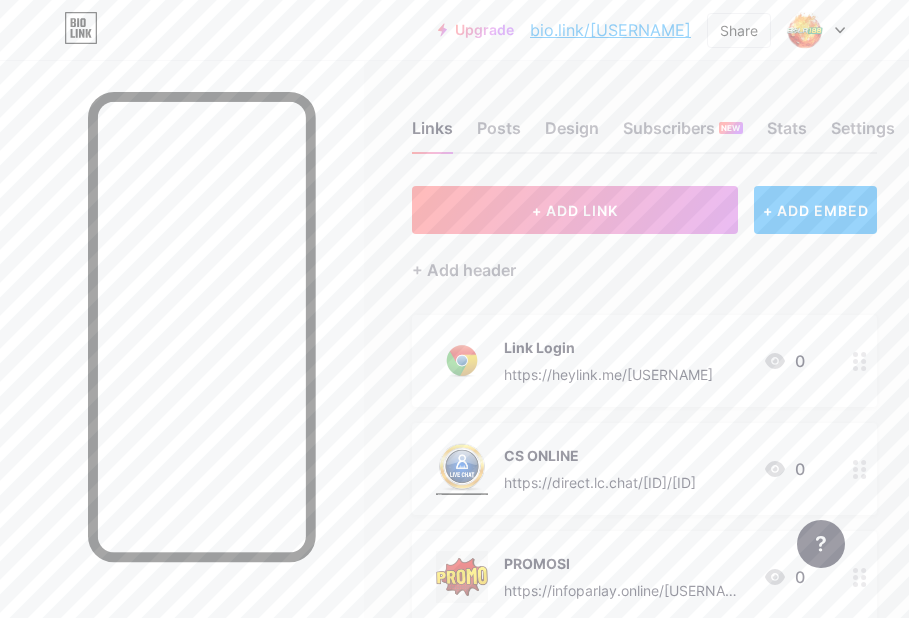 click on "bio.link/[USERNAME]" at bounding box center (610, 30) 